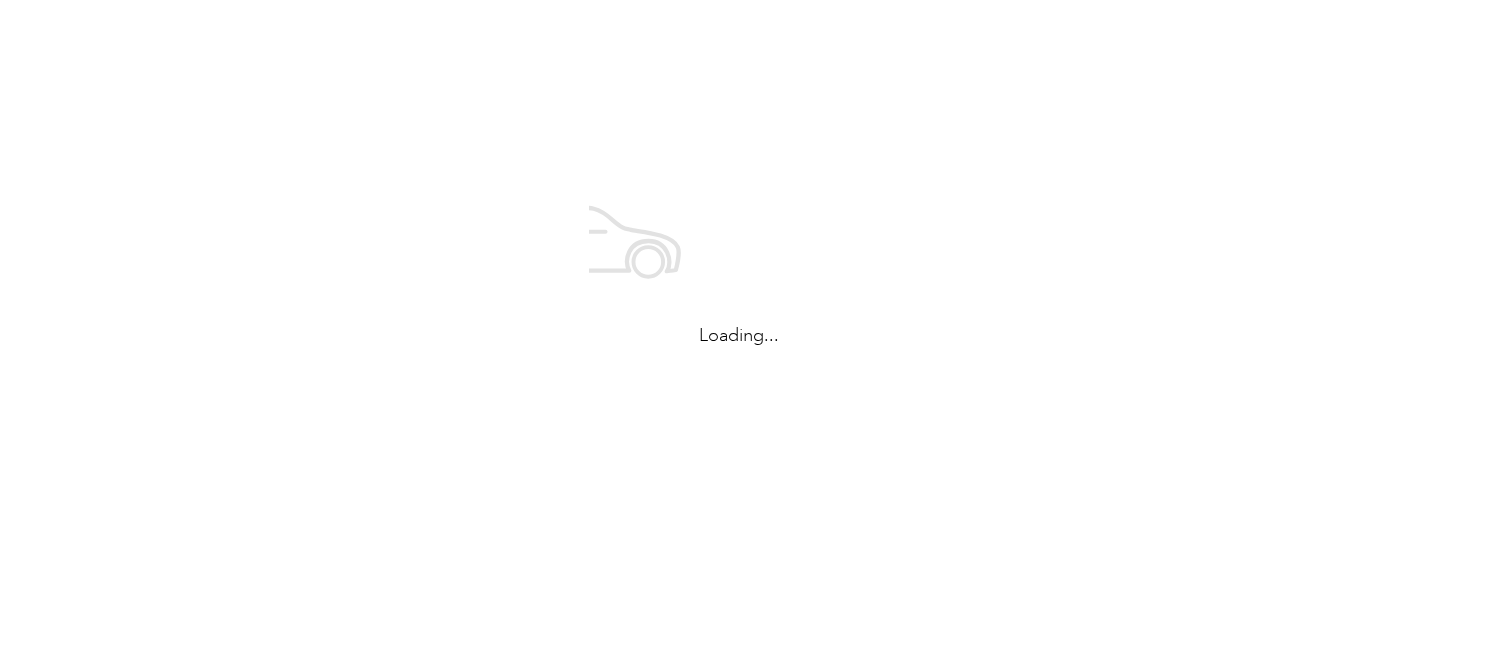 scroll, scrollTop: 0, scrollLeft: 0, axis: both 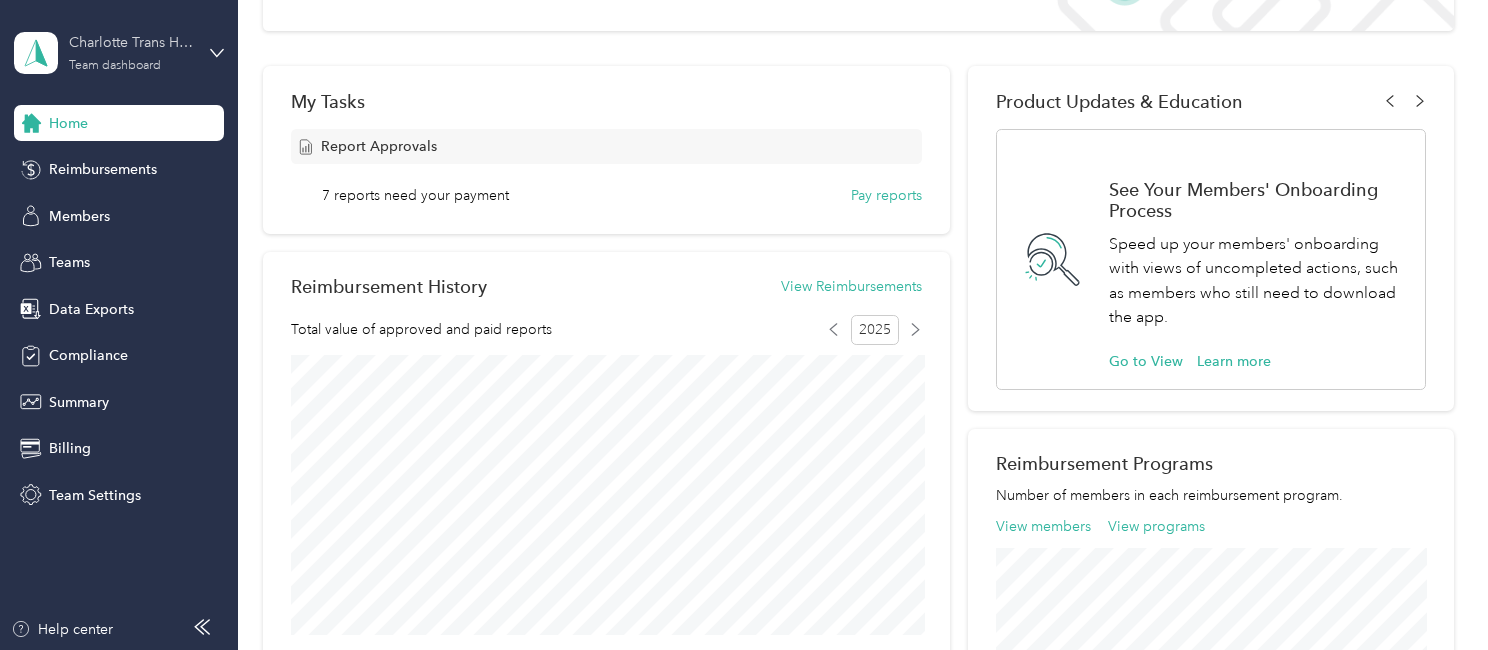 click on "Team dashboard" at bounding box center (115, 66) 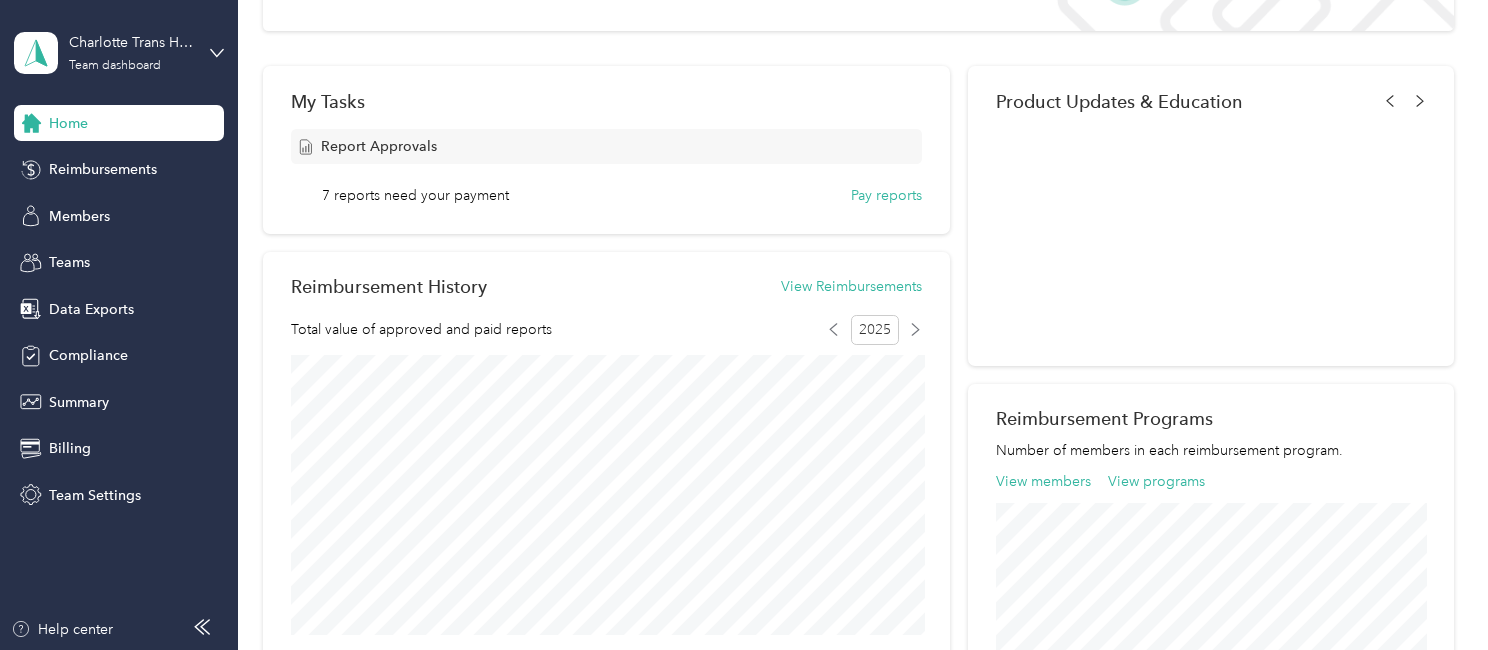 click on "Personal dashboard" at bounding box center (166, 203) 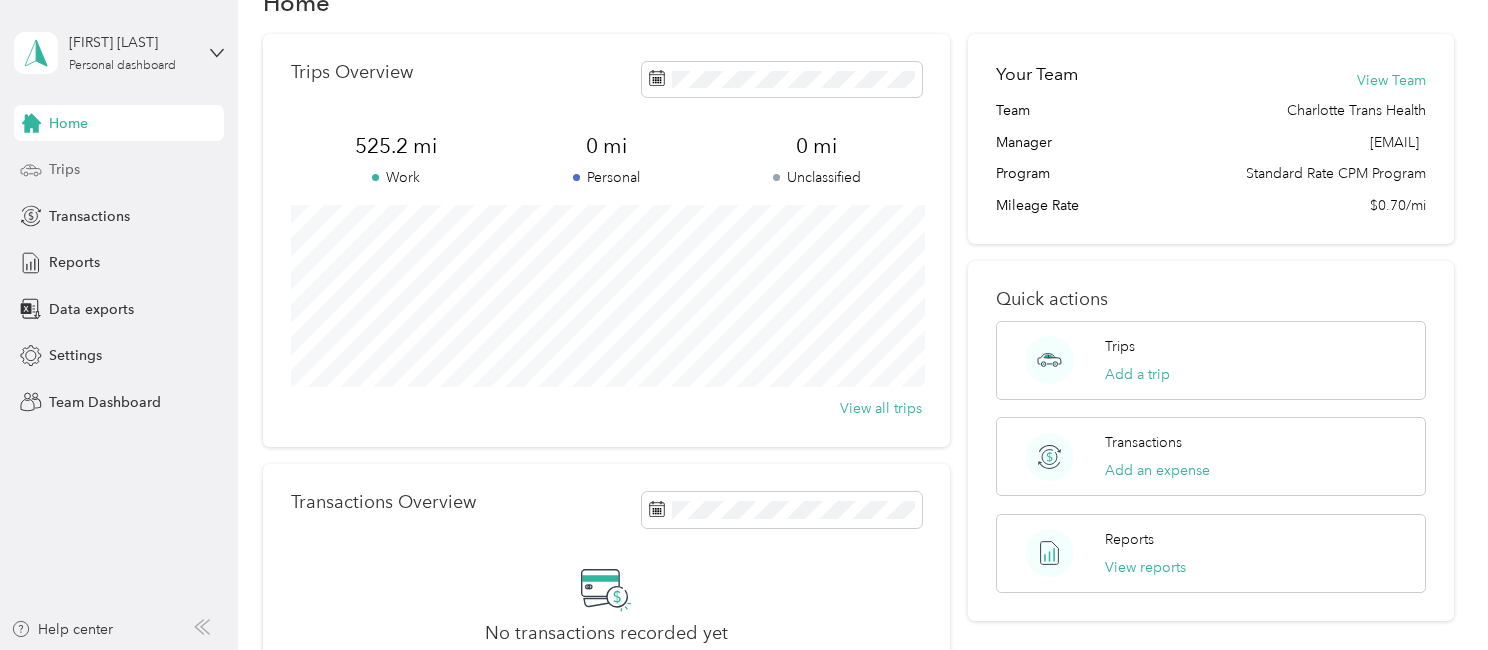 click on "Trips" at bounding box center [64, 169] 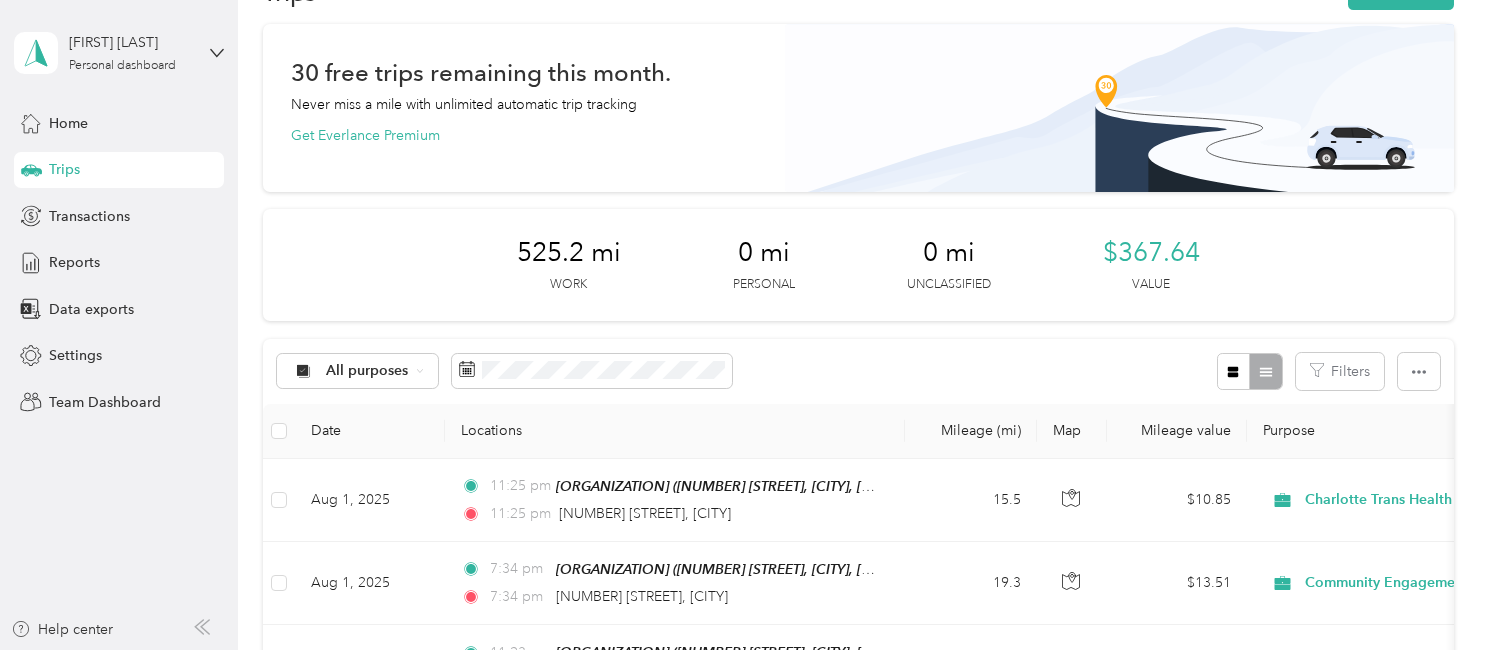 scroll, scrollTop: 0, scrollLeft: 0, axis: both 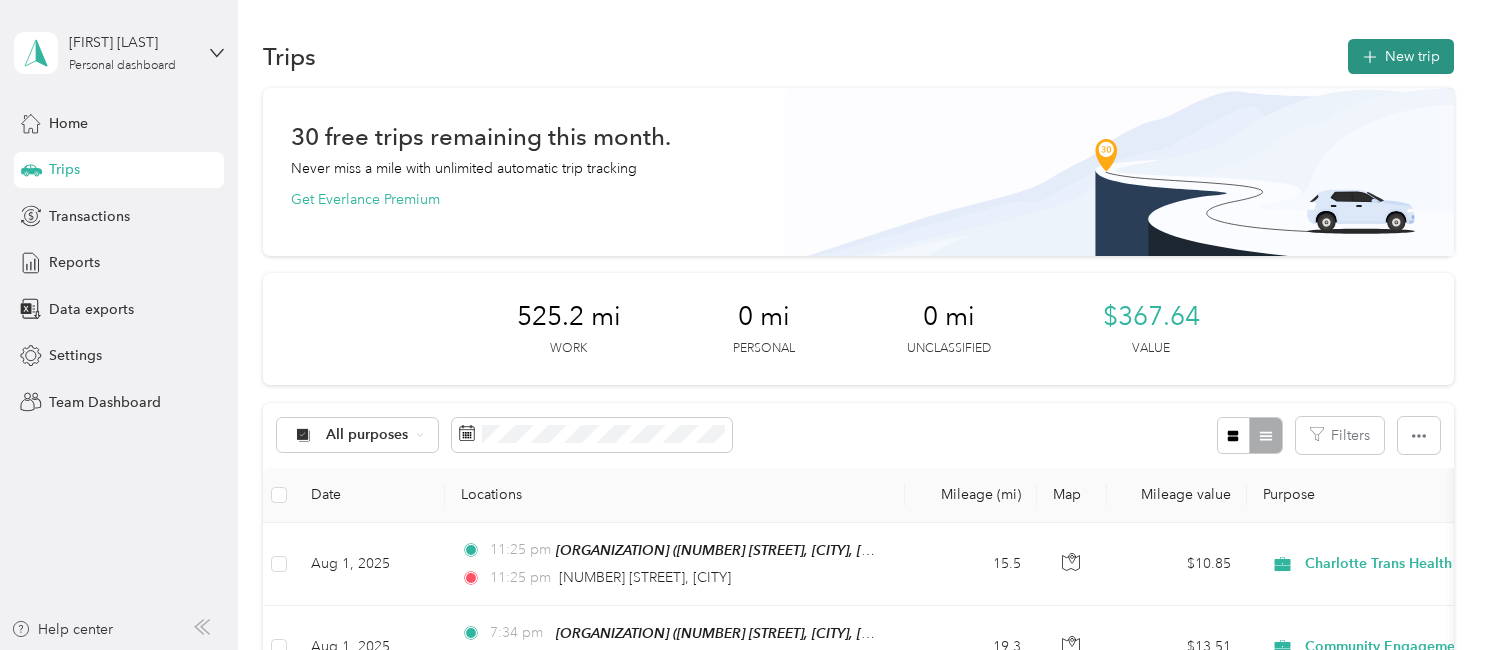click on "New trip" at bounding box center (1401, 56) 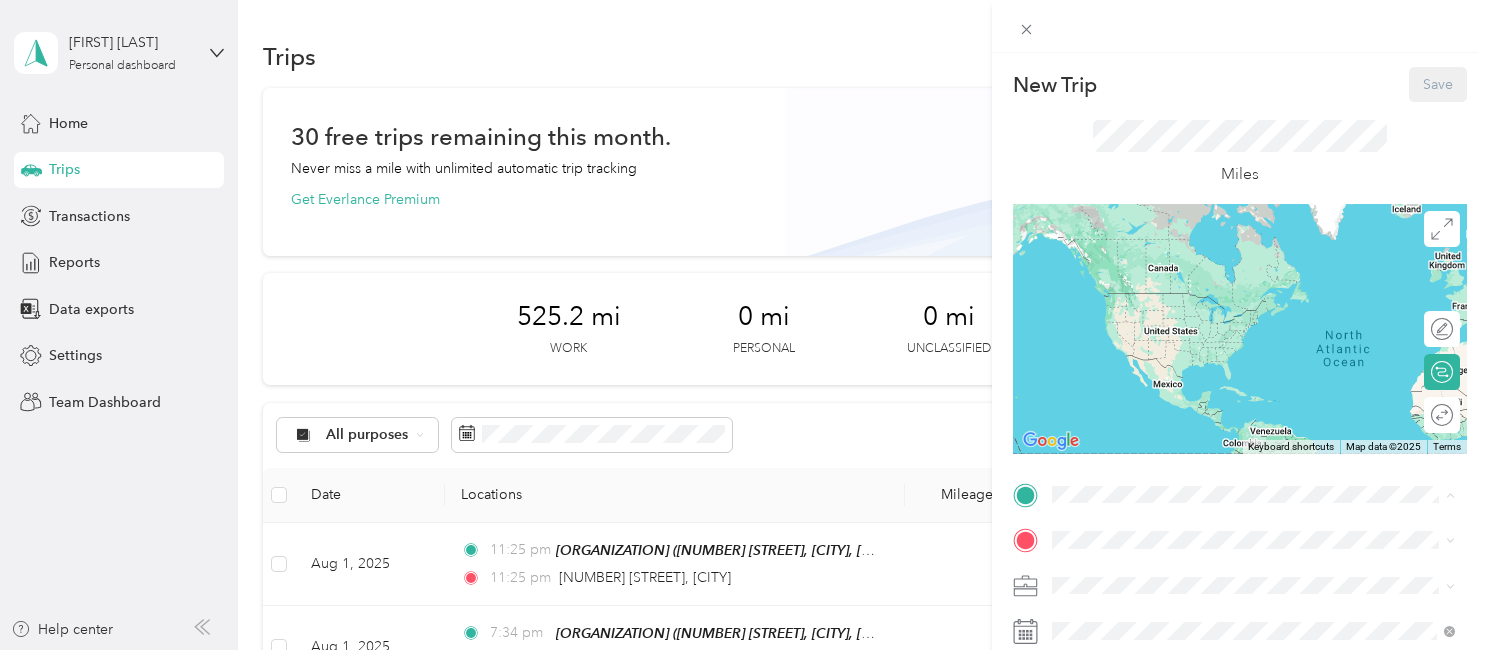 click on "Home [NUMBER] [STREET], [CITY], [POSTAL_CODE], [CITY], [STATE], United States" at bounding box center [1269, 280] 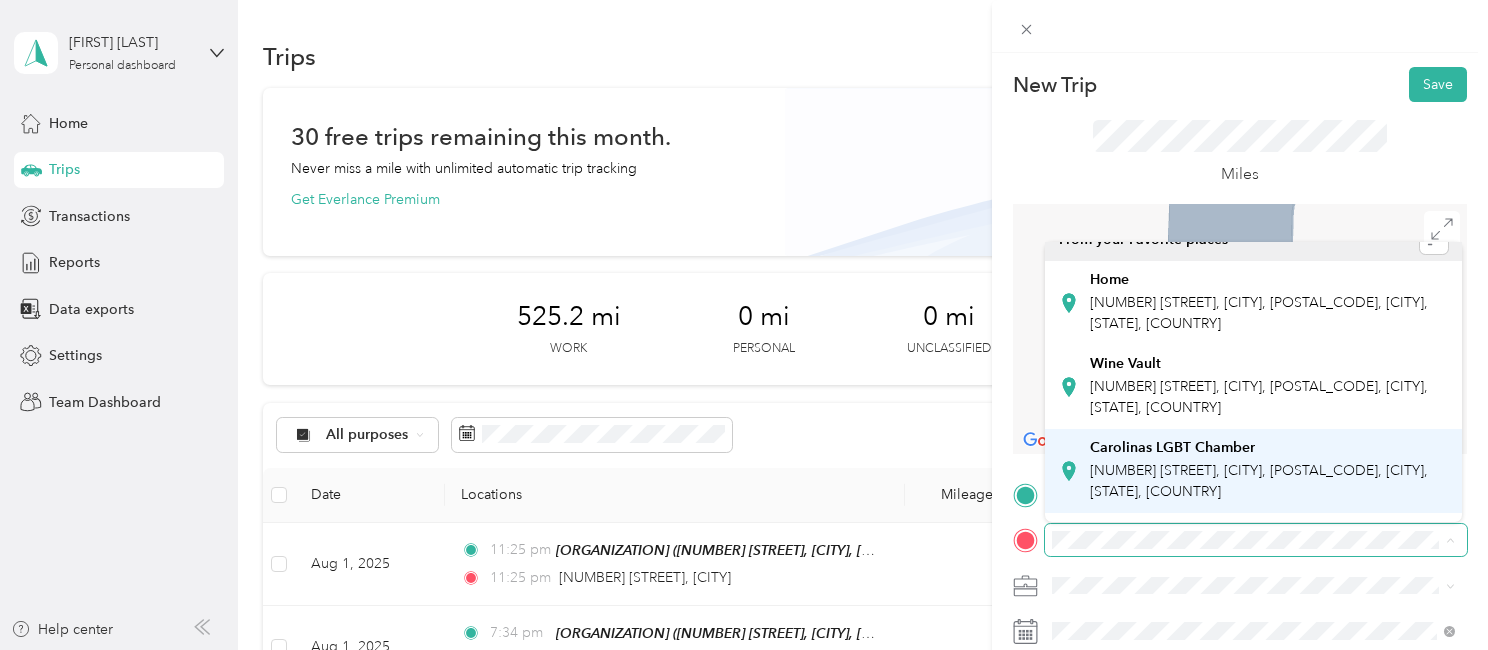 scroll, scrollTop: 219, scrollLeft: 0, axis: vertical 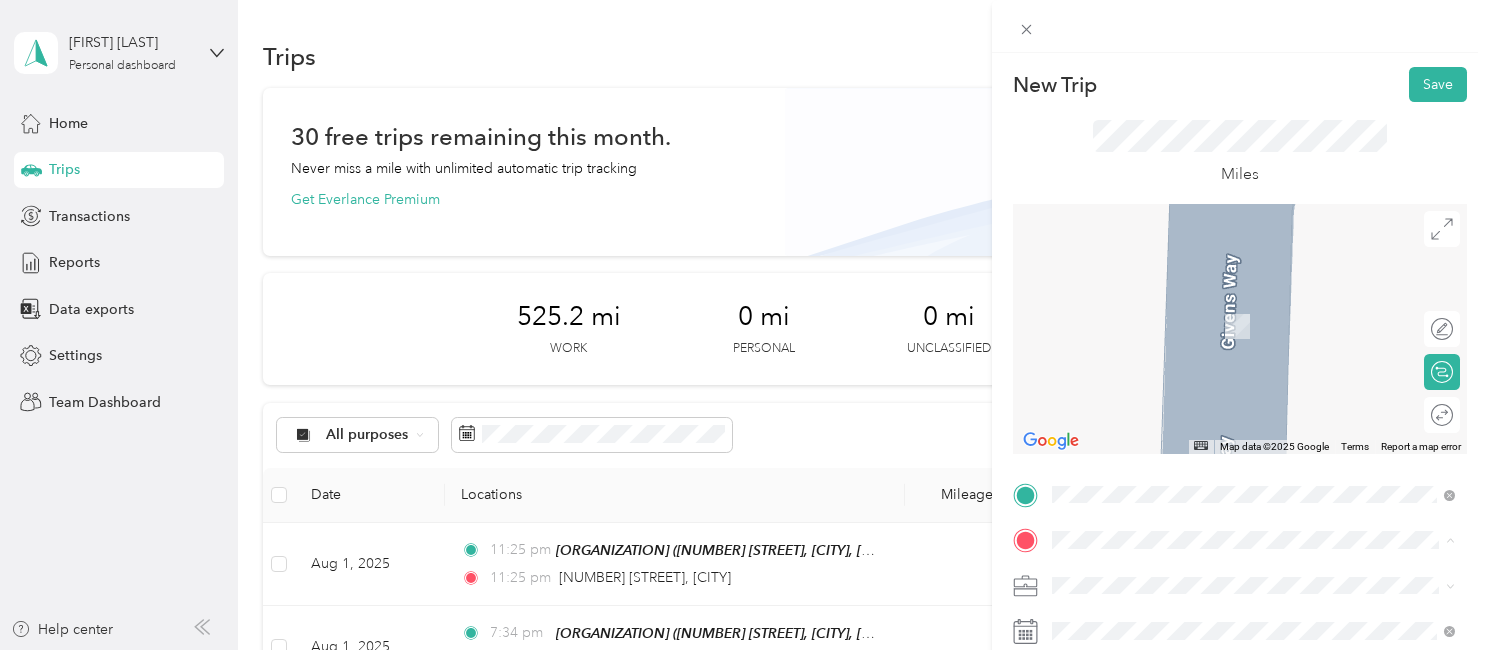 click on "Transportation Center" at bounding box center (1162, 504) 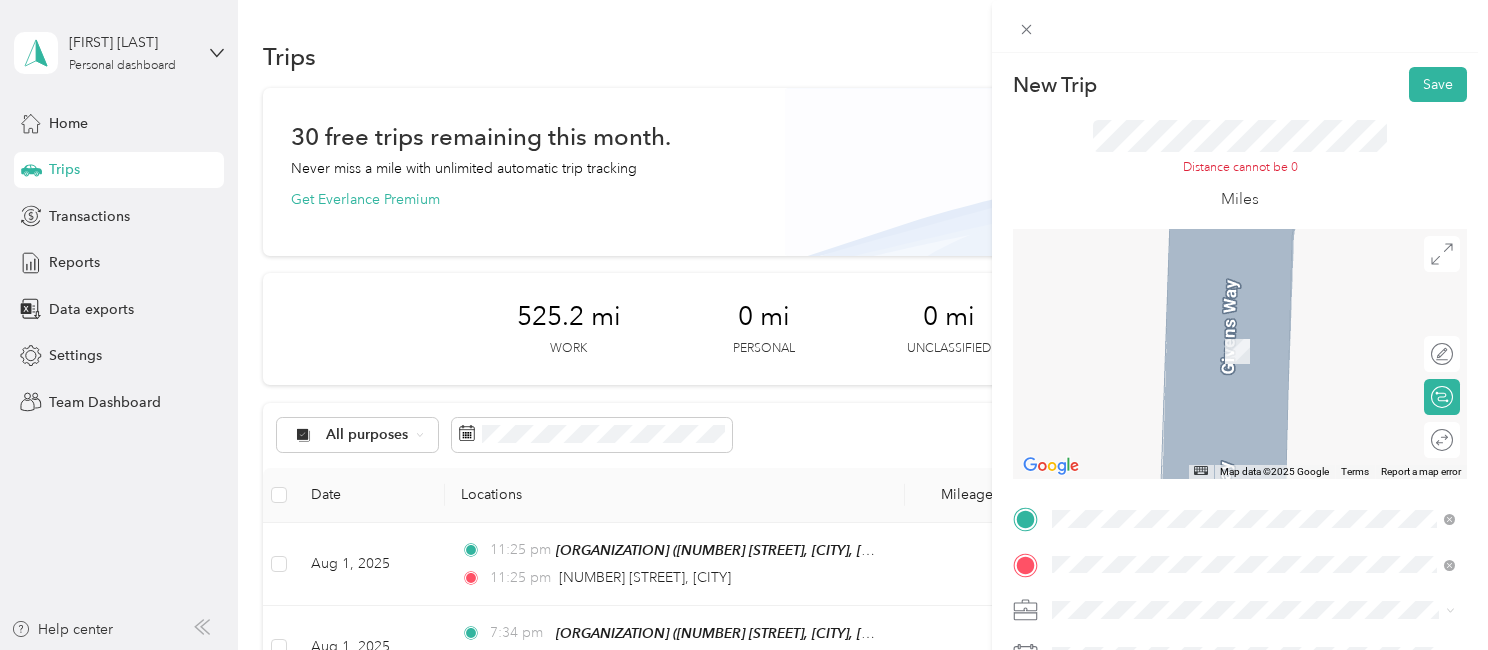 scroll, scrollTop: 147, scrollLeft: 0, axis: vertical 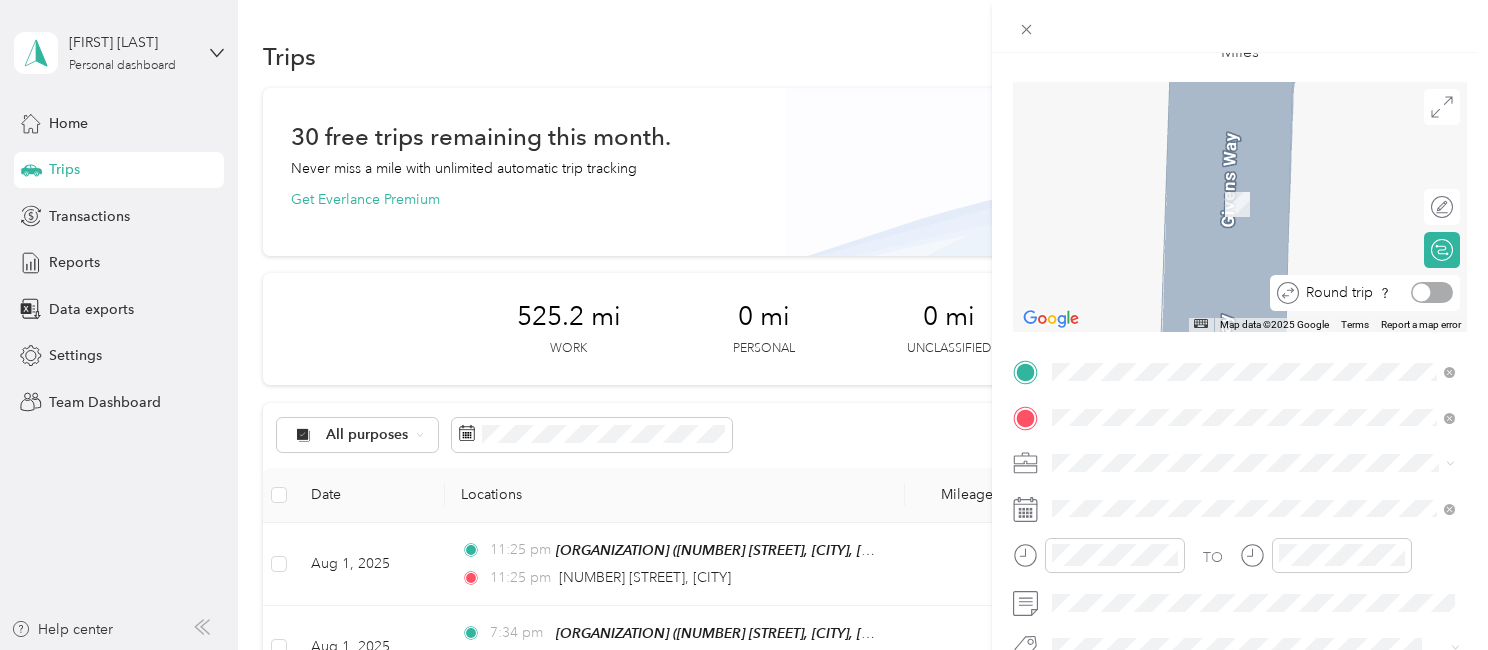 click at bounding box center [1432, 292] 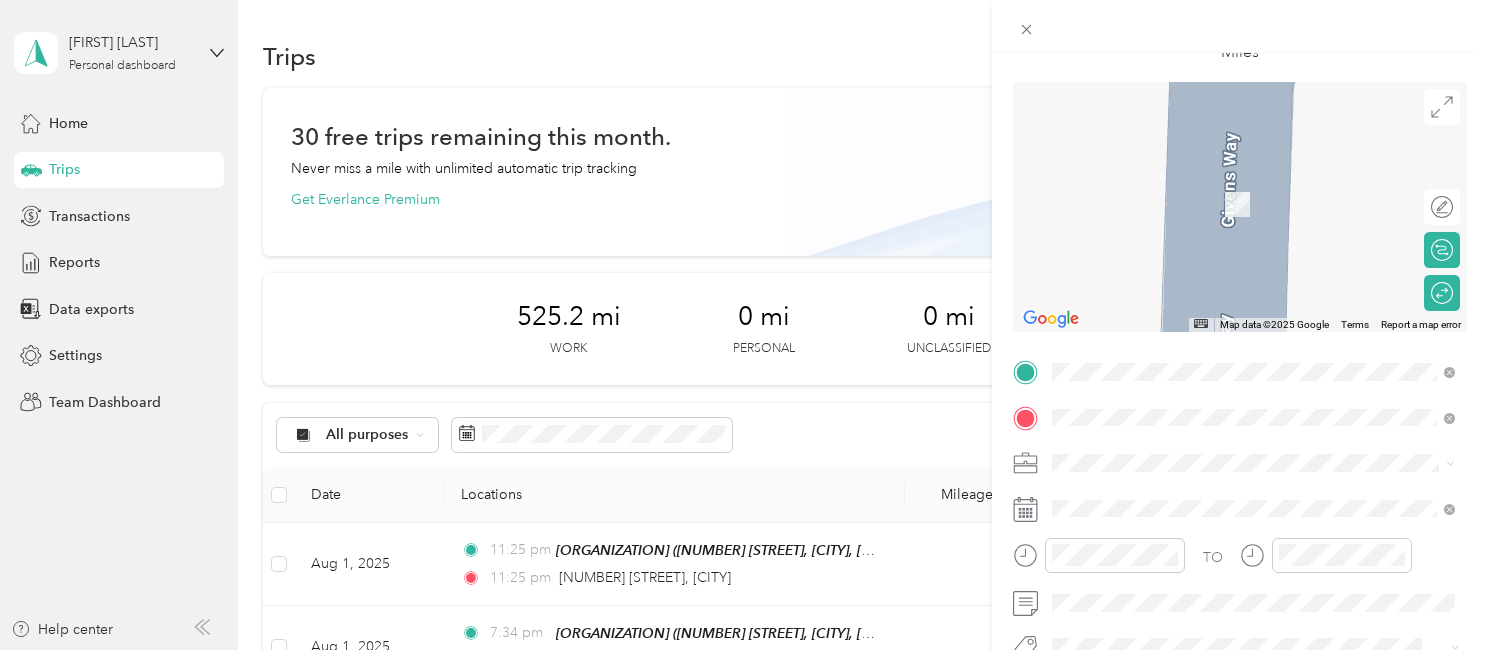 click on "PATH Case Management" at bounding box center [1137, 351] 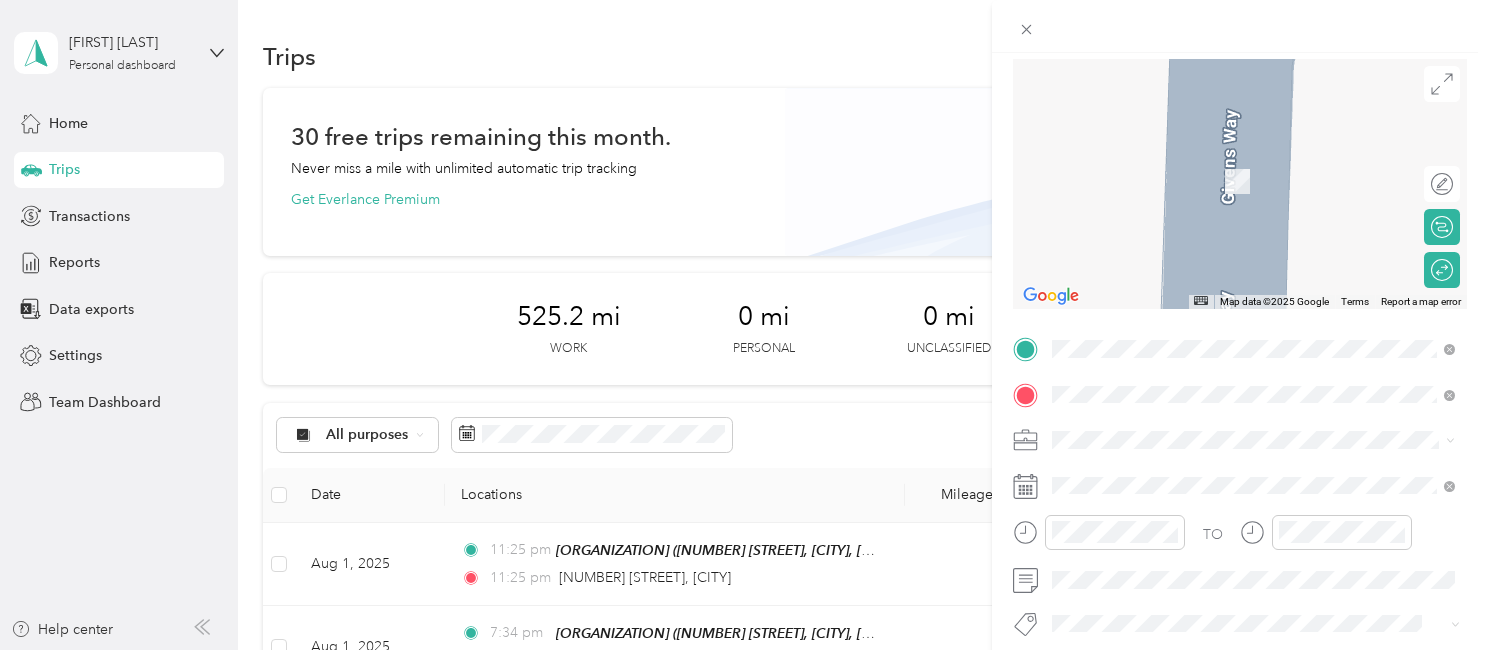 scroll, scrollTop: 218, scrollLeft: 0, axis: vertical 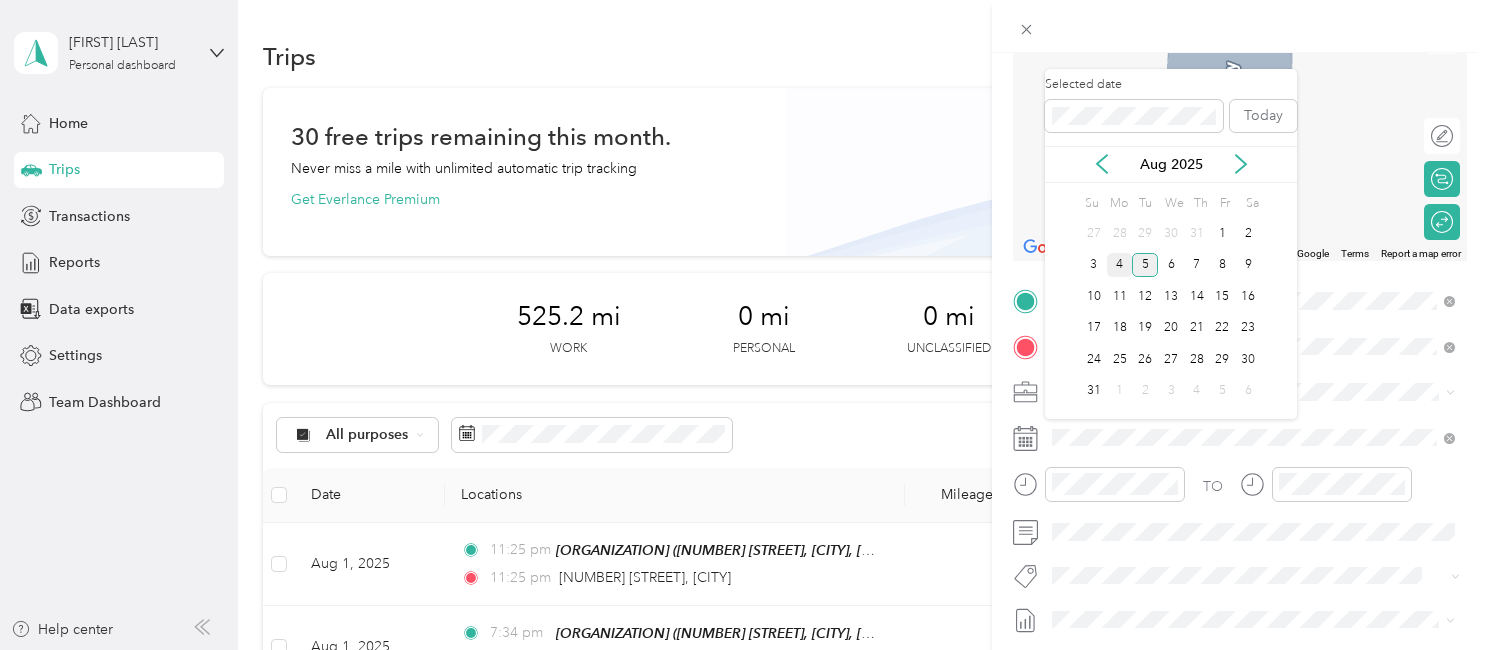 click on "4" at bounding box center [1120, 265] 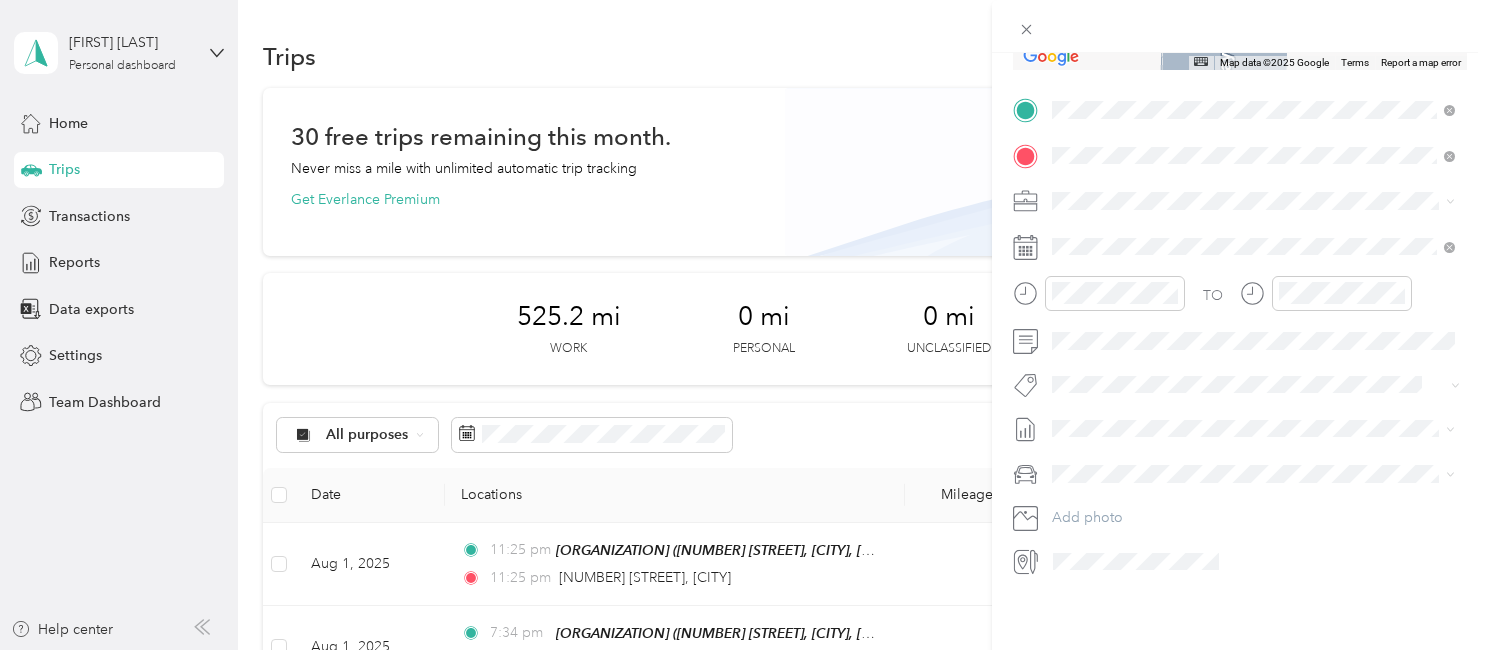 scroll, scrollTop: 0, scrollLeft: 0, axis: both 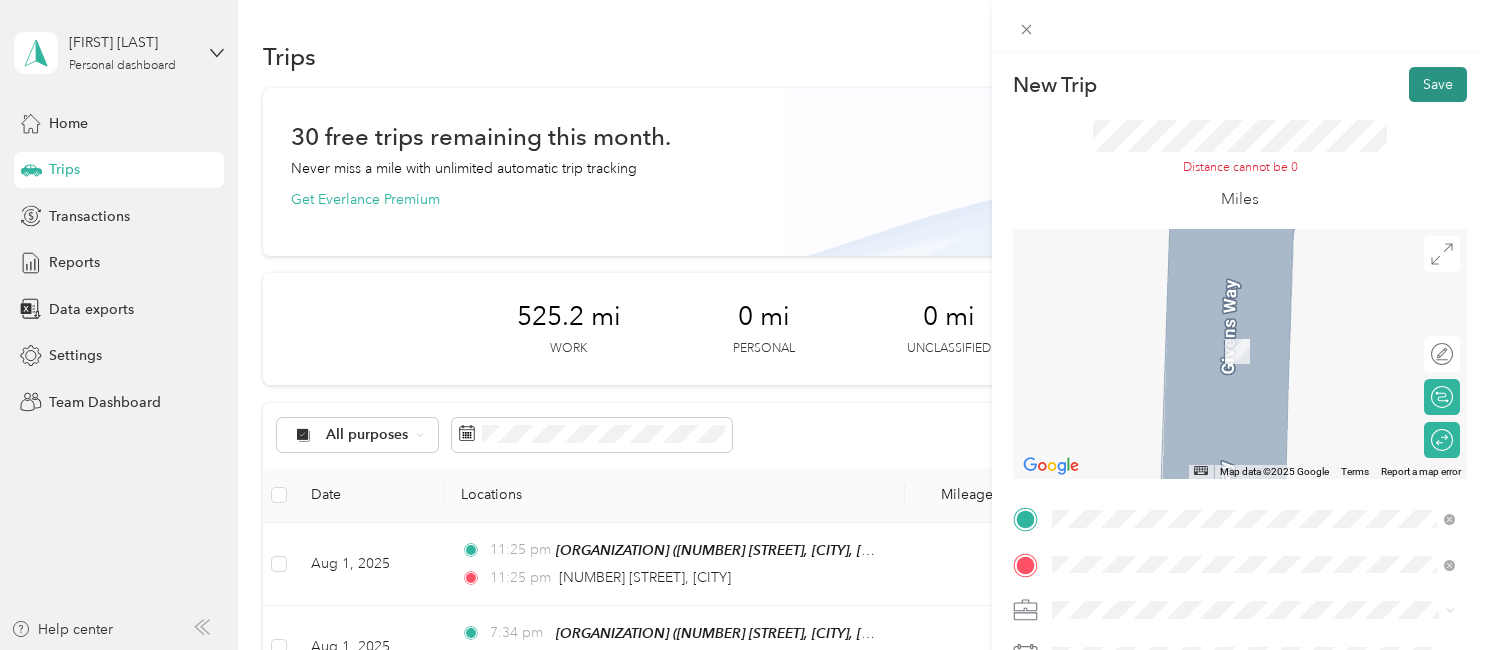 click on "Save" at bounding box center (1438, 84) 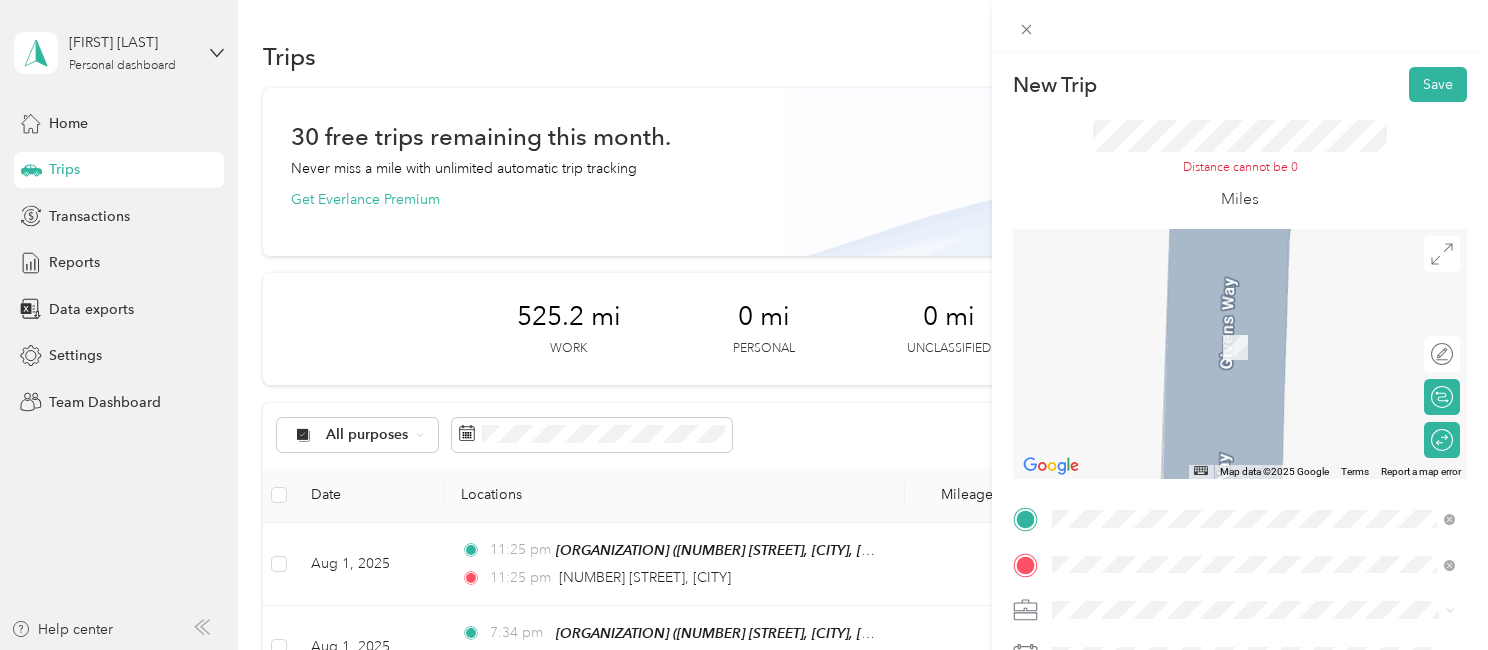 scroll, scrollTop: 4, scrollLeft: 0, axis: vertical 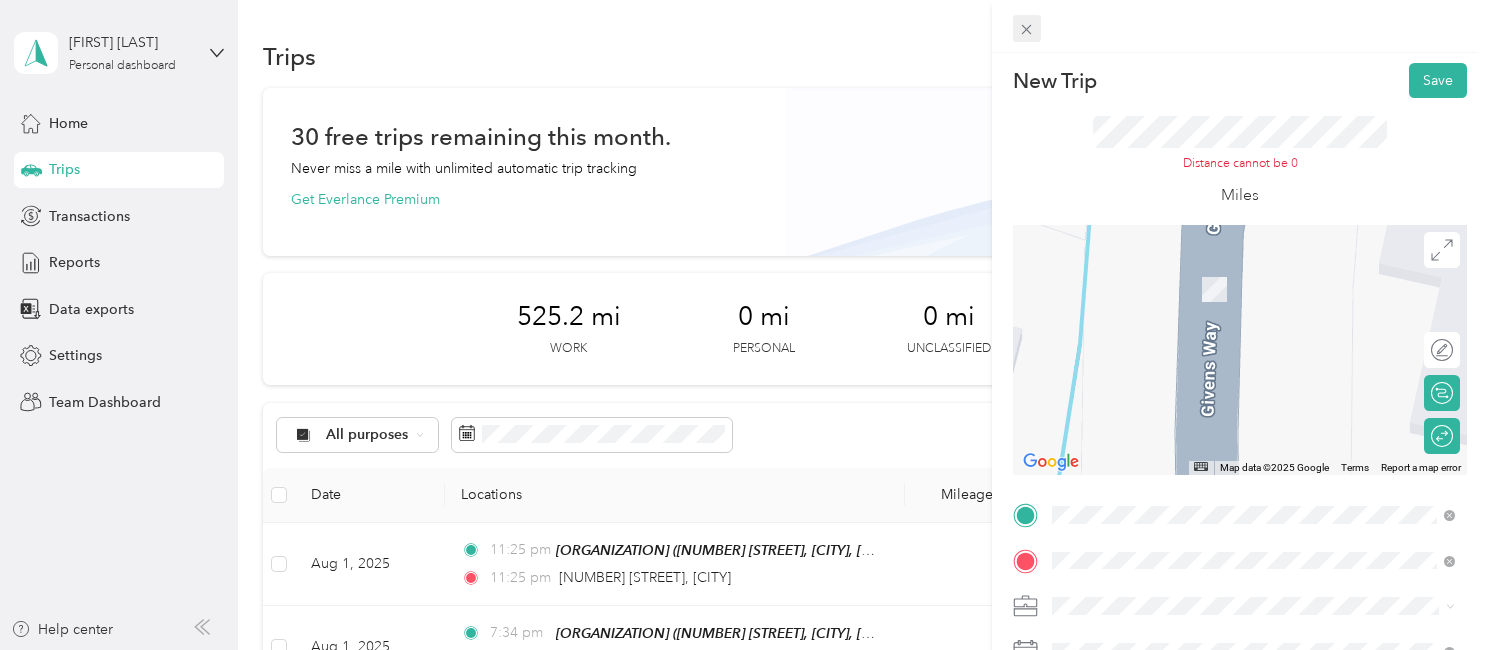 click 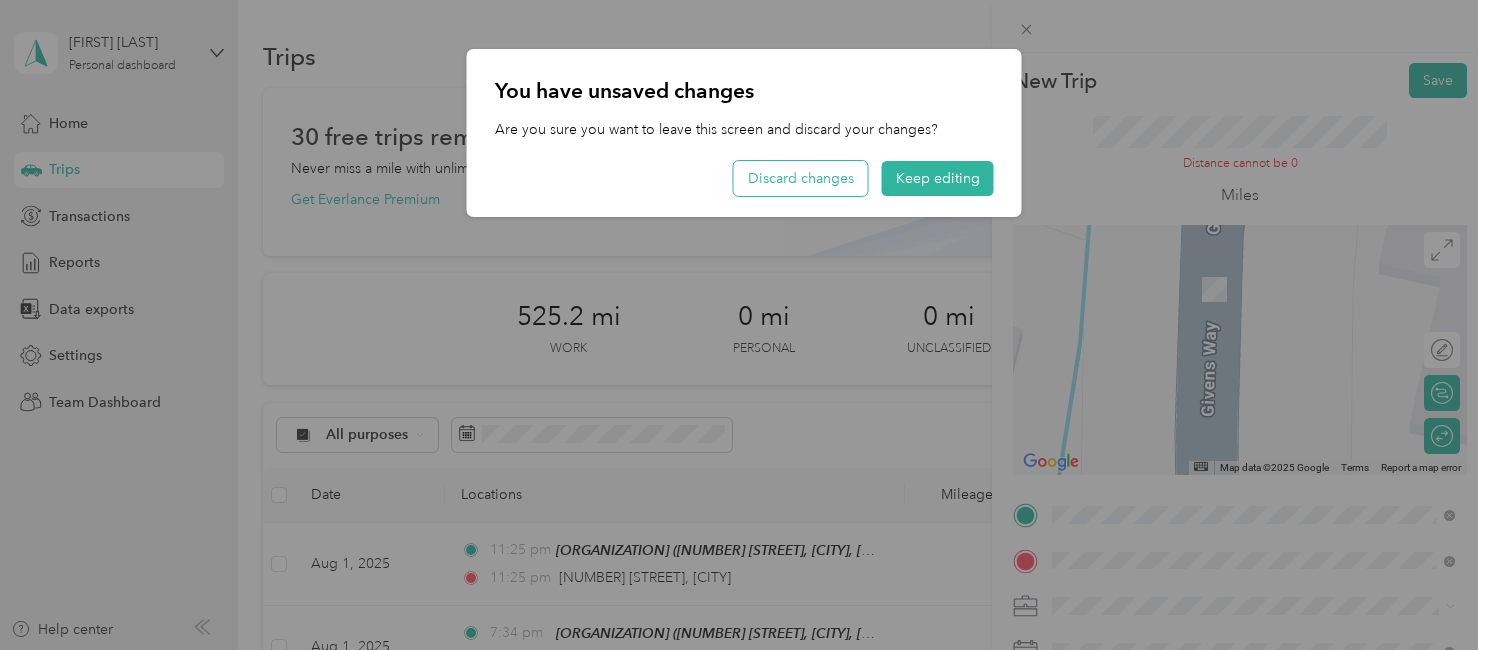 click on "Discard changes" at bounding box center (801, 178) 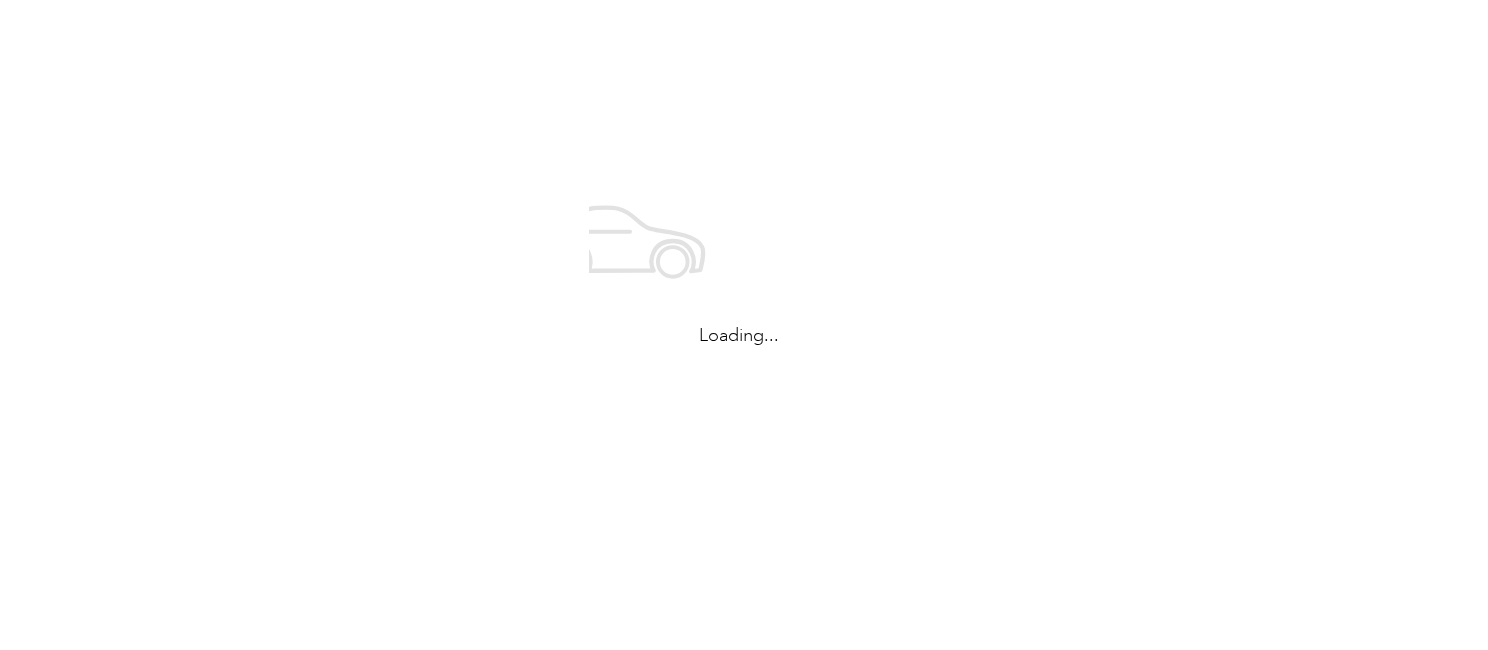 scroll, scrollTop: 0, scrollLeft: 0, axis: both 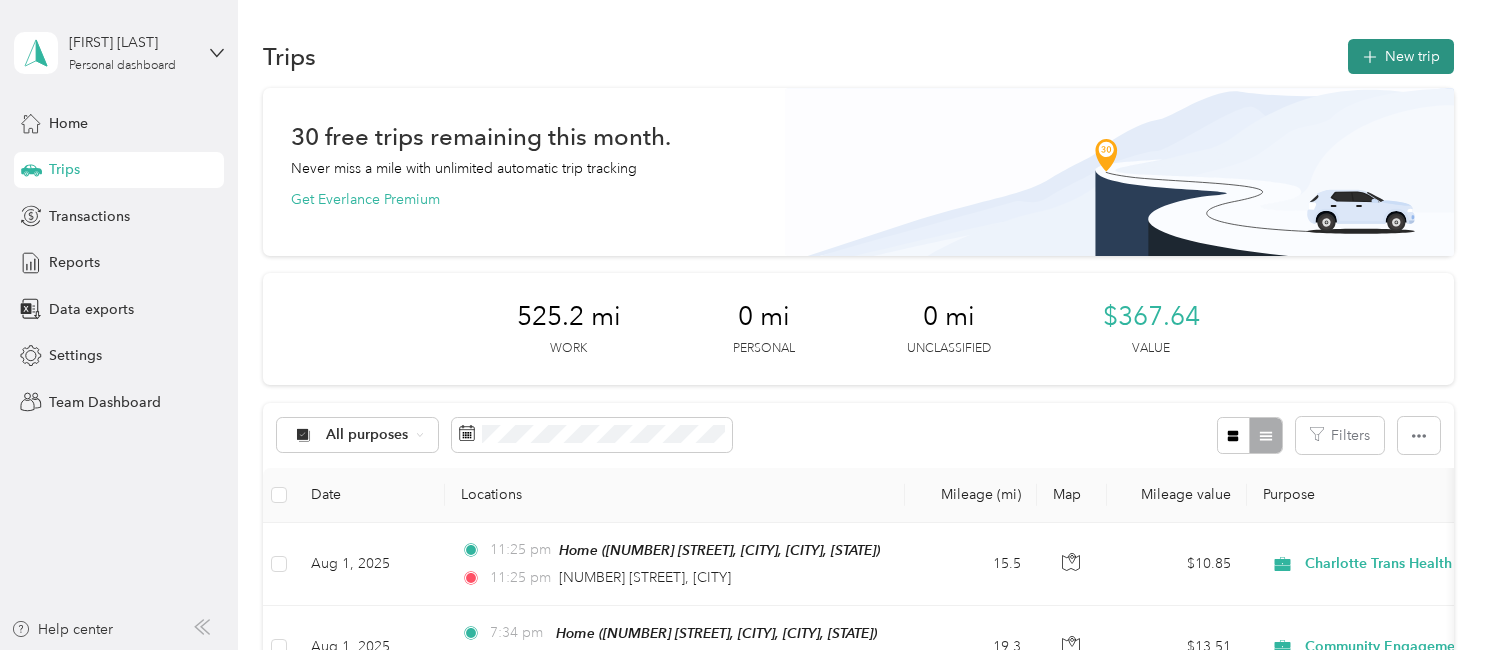 click on "New trip" at bounding box center [1401, 56] 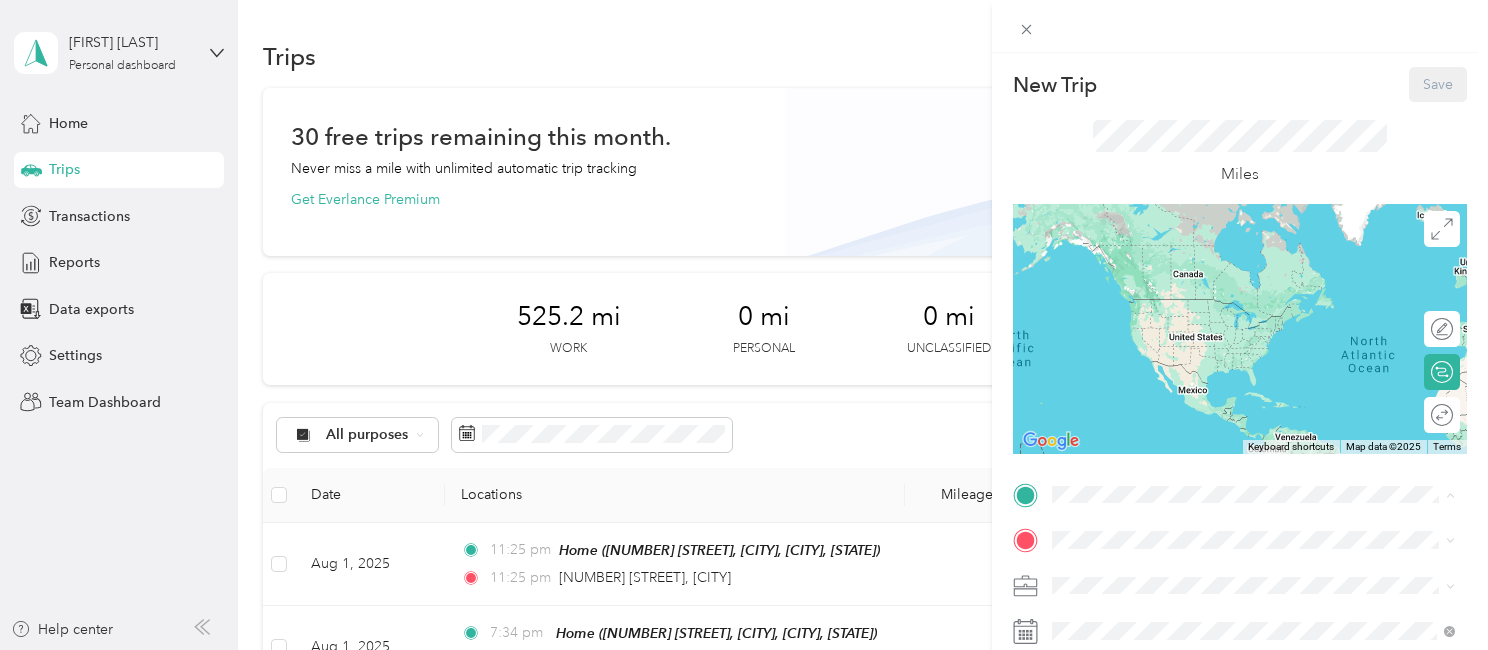 click on "Home [NUMBER] [STREET], [CITY], [POSTAL_CODE], [CITY], [STATE], United States" at bounding box center (1269, 280) 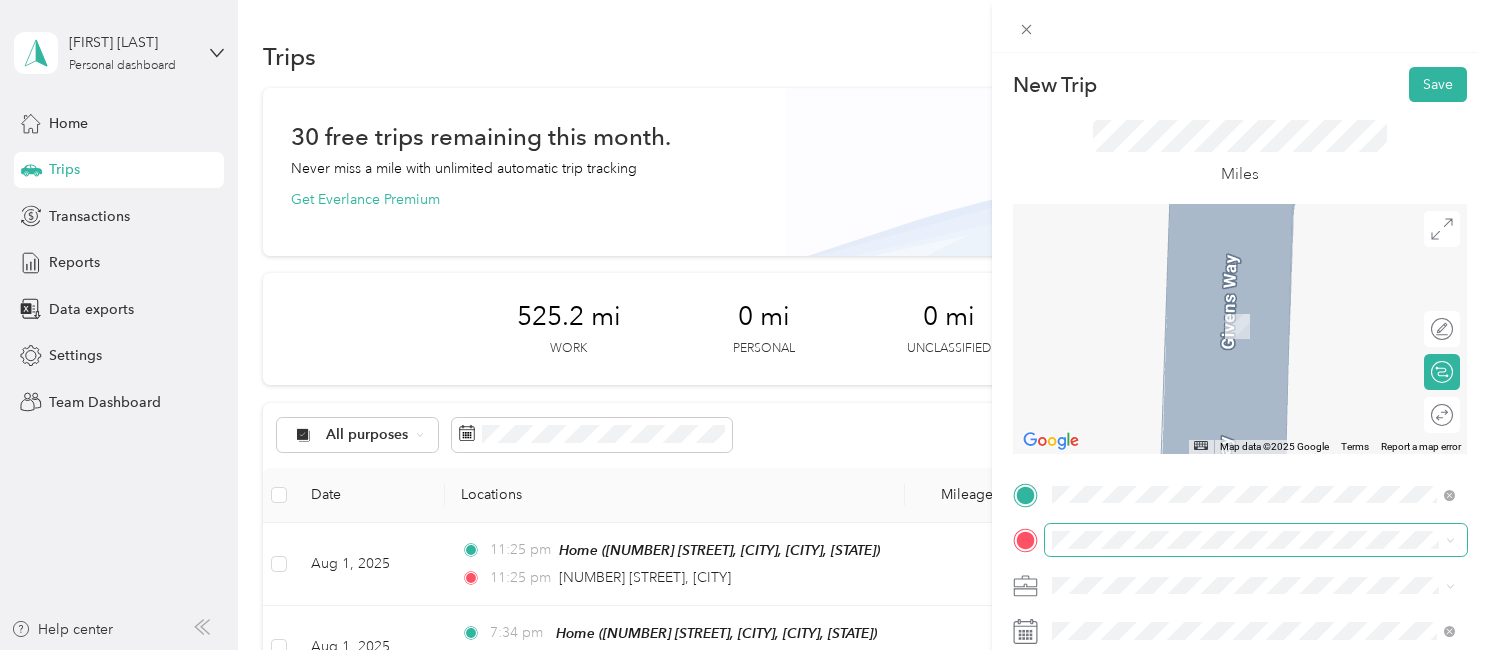 click at bounding box center [1256, 540] 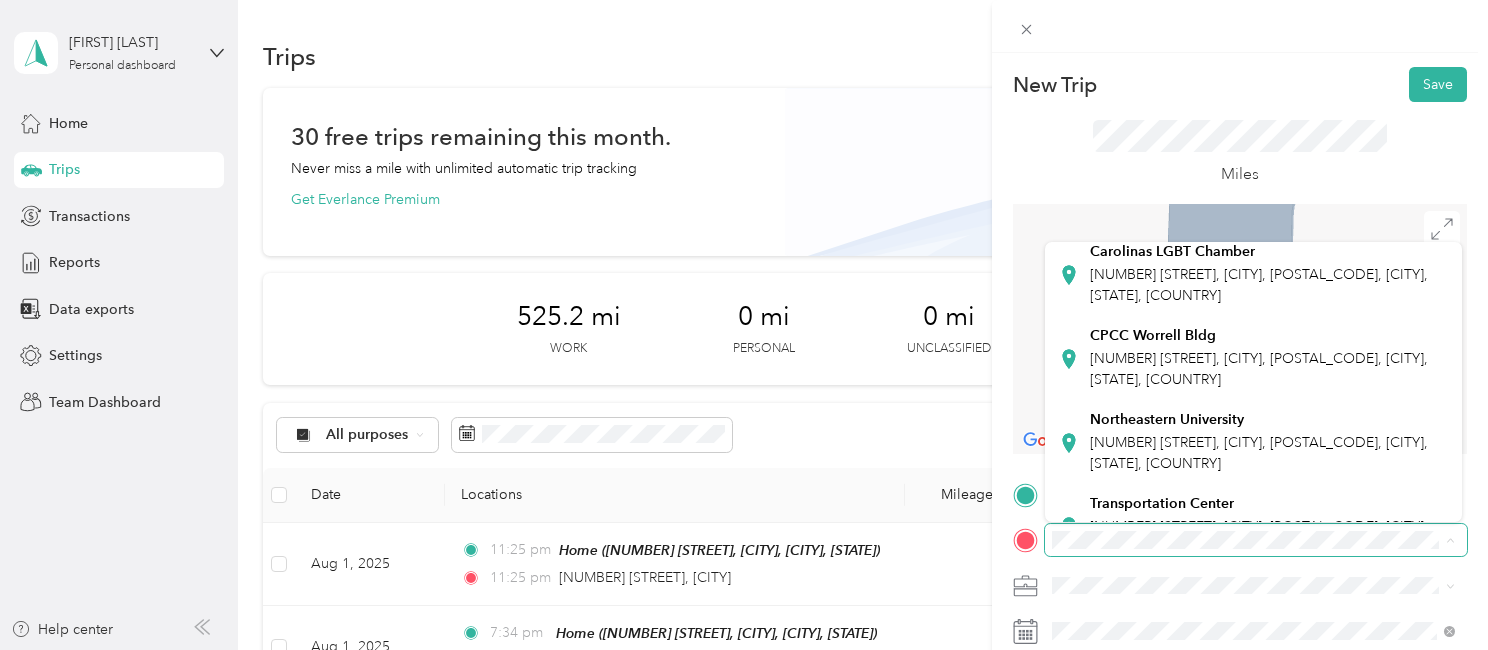 scroll, scrollTop: 316, scrollLeft: 0, axis: vertical 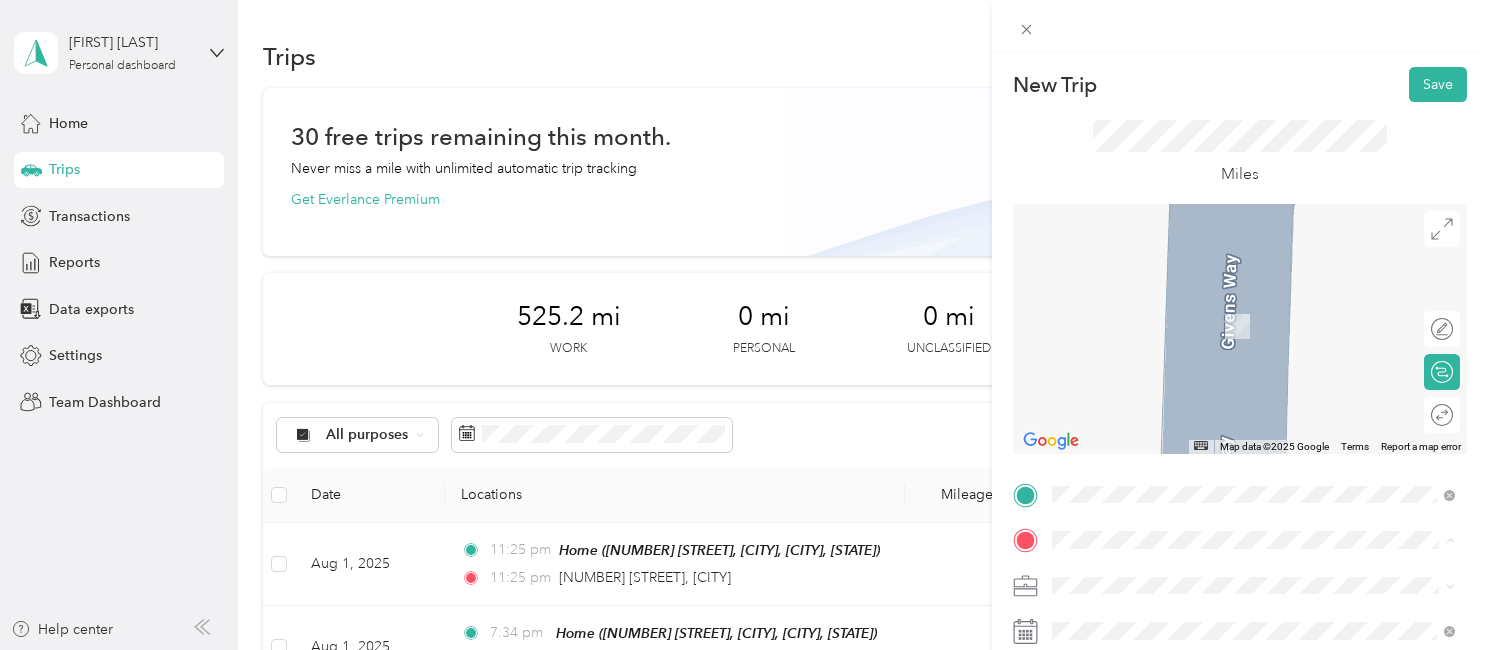 click on "Transportation Center [NUMBER] [STREET], [CITY], [POSTAL_CODE], [CITY], [STATE], United States" at bounding box center (1269, 429) 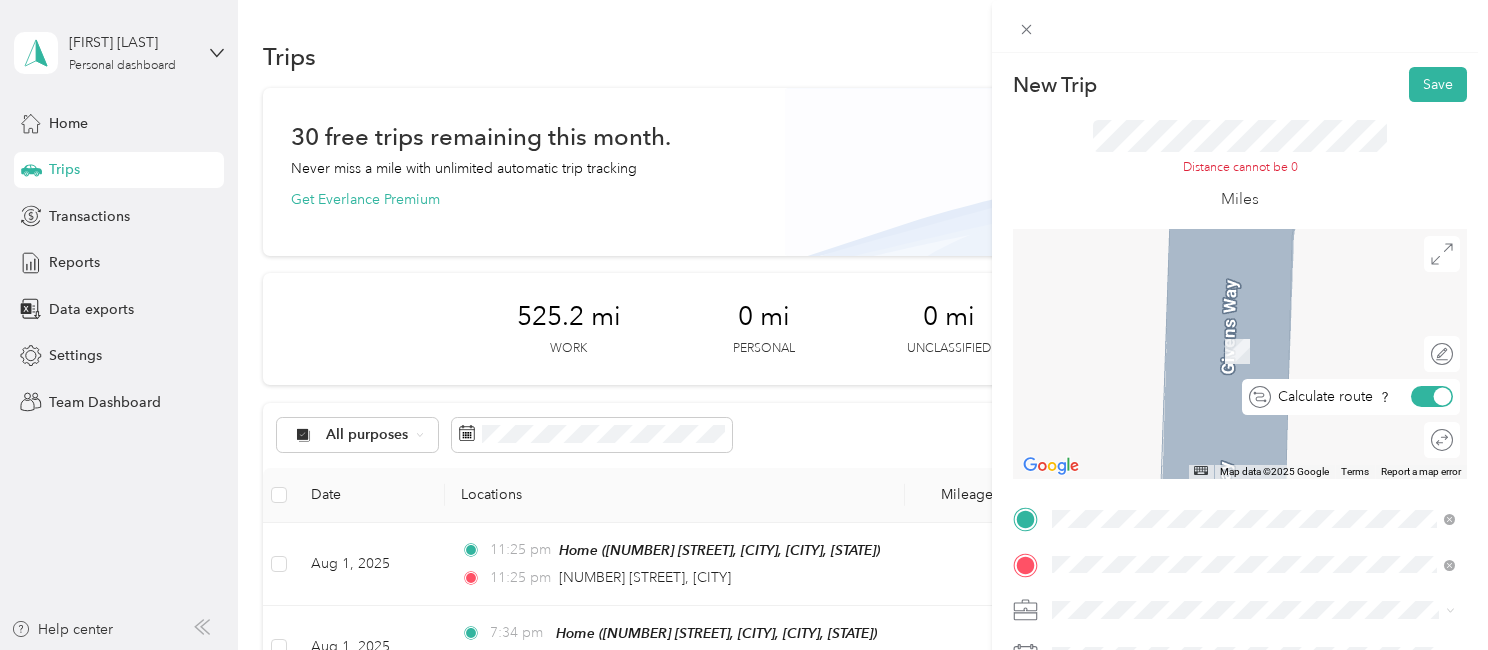 click at bounding box center [1443, 397] 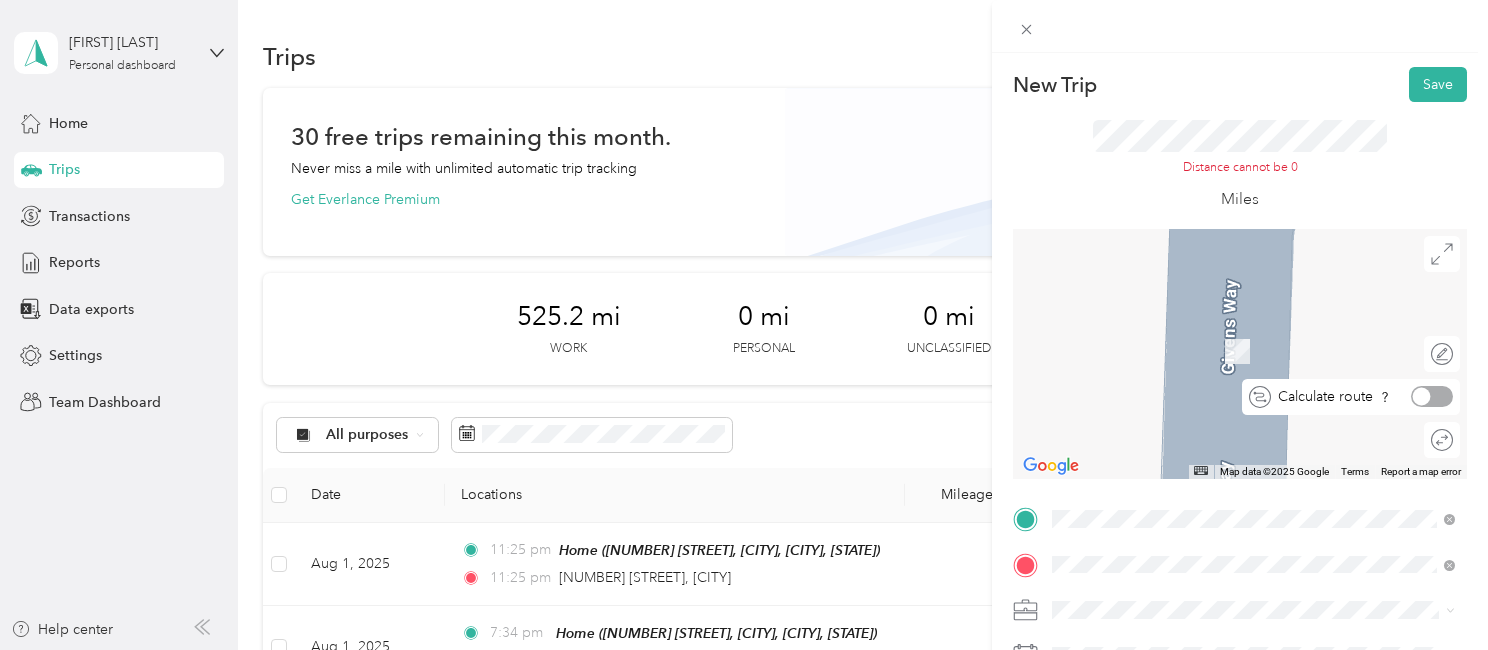 click at bounding box center [1422, 397] 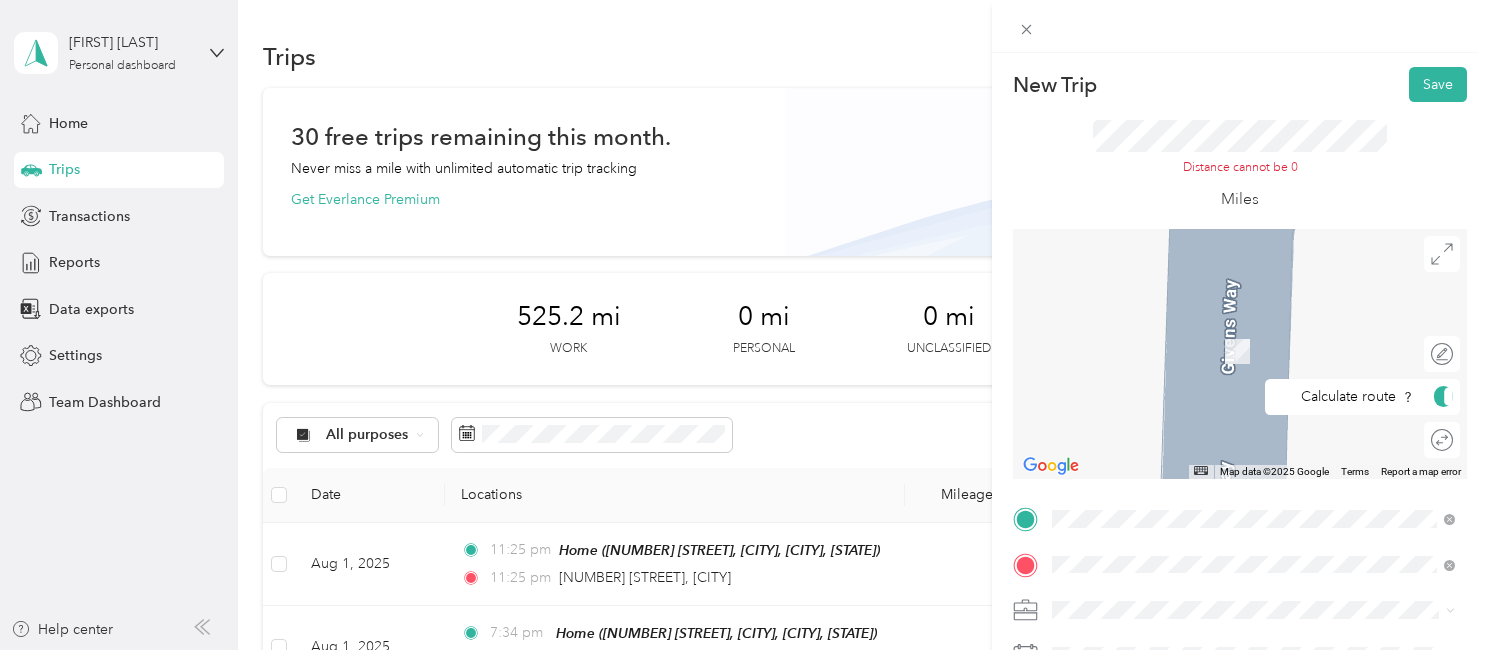 click on "Edit route" at bounding box center (1453, 353) 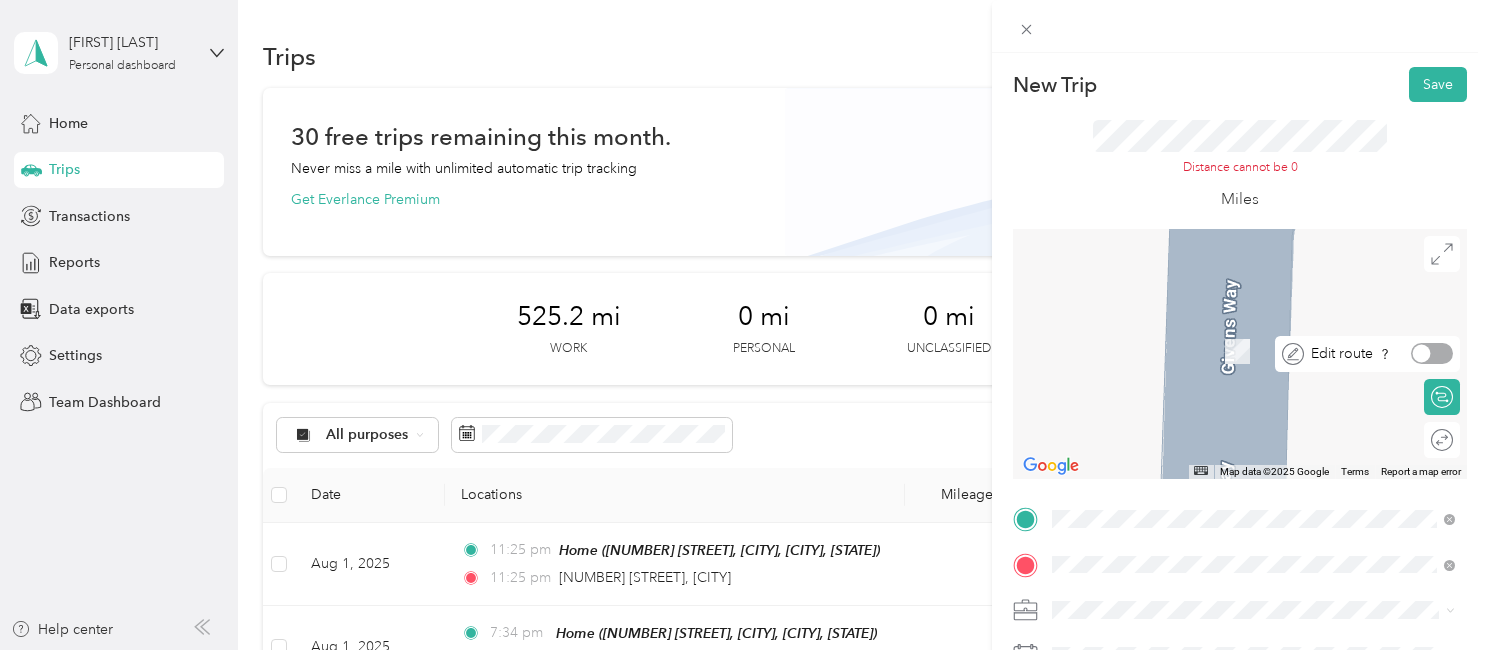 click at bounding box center (1422, 354) 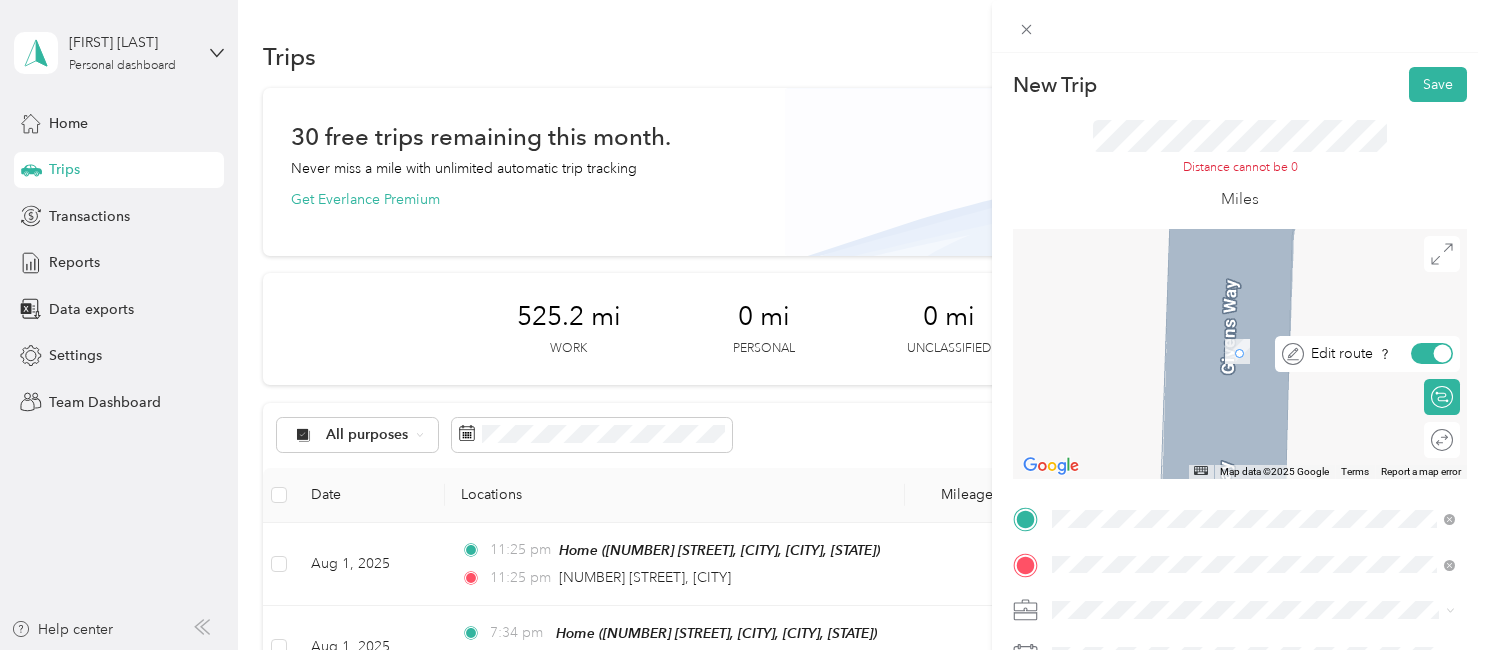 click at bounding box center (1432, 353) 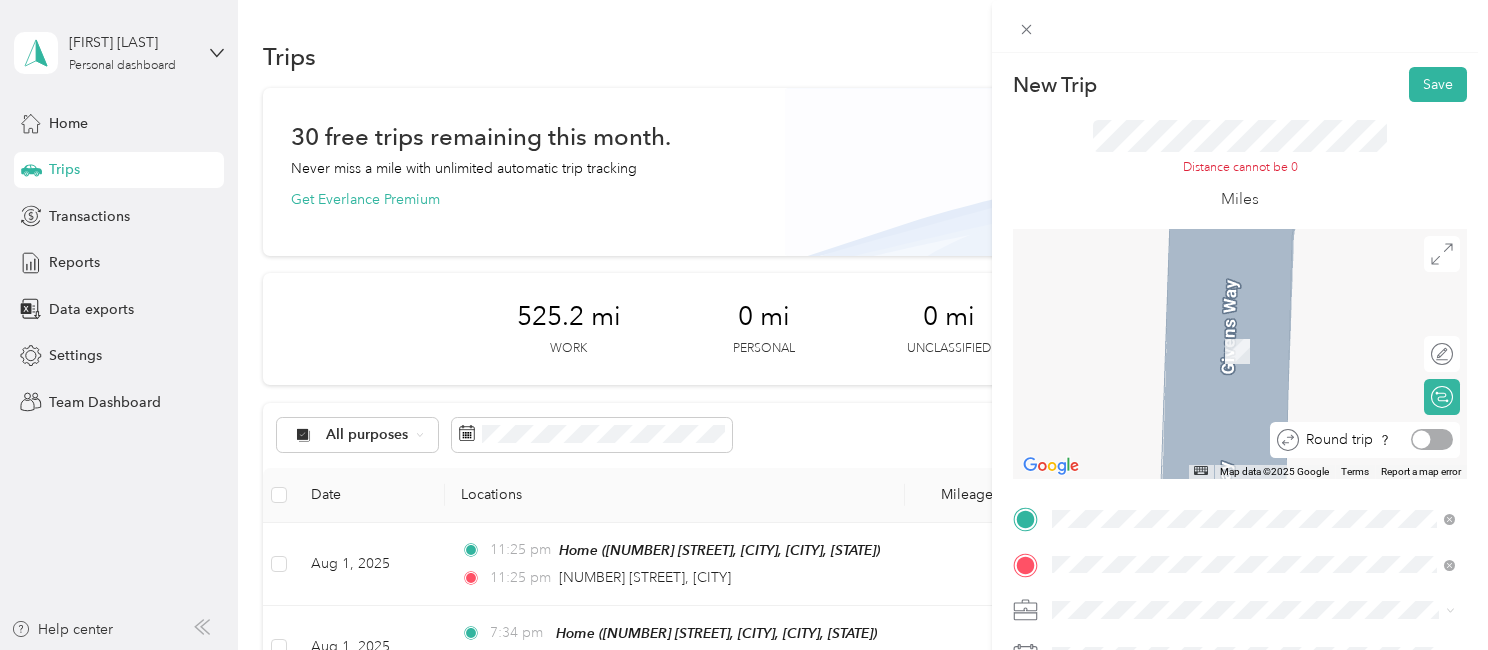 click at bounding box center (1432, 439) 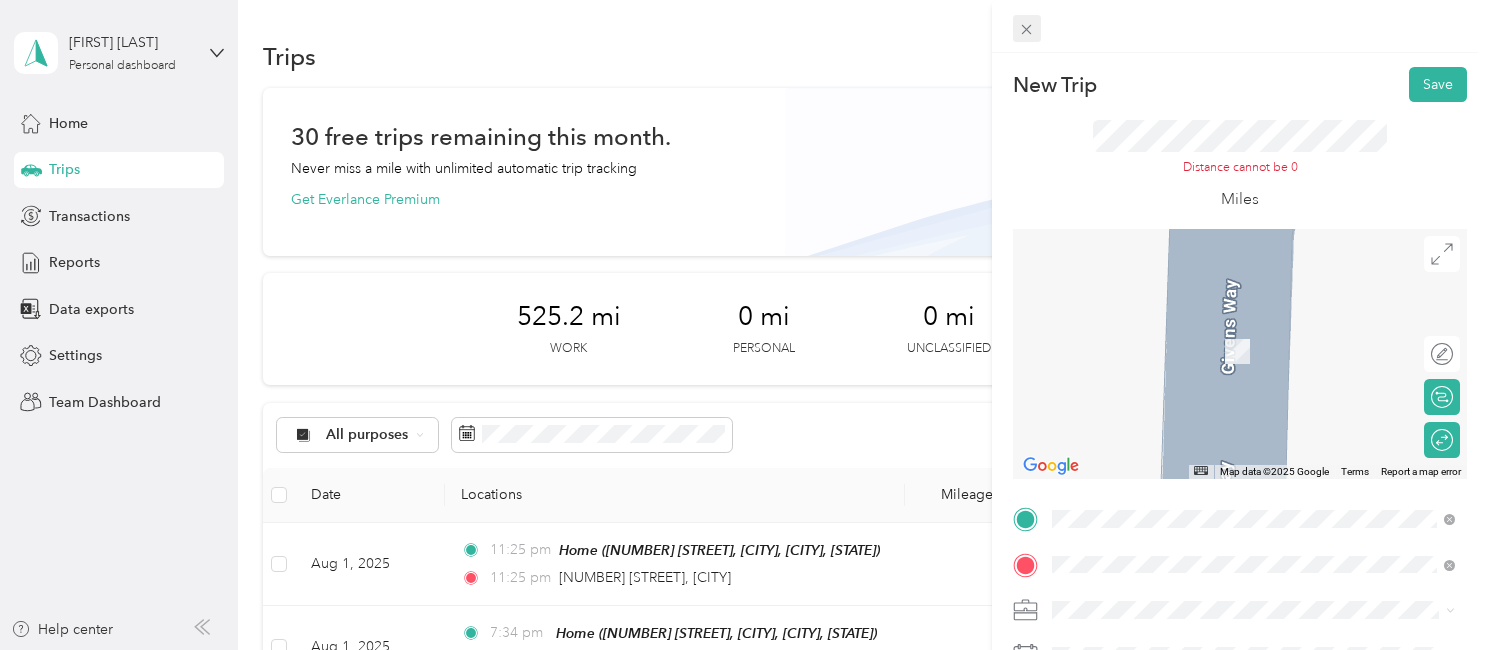click 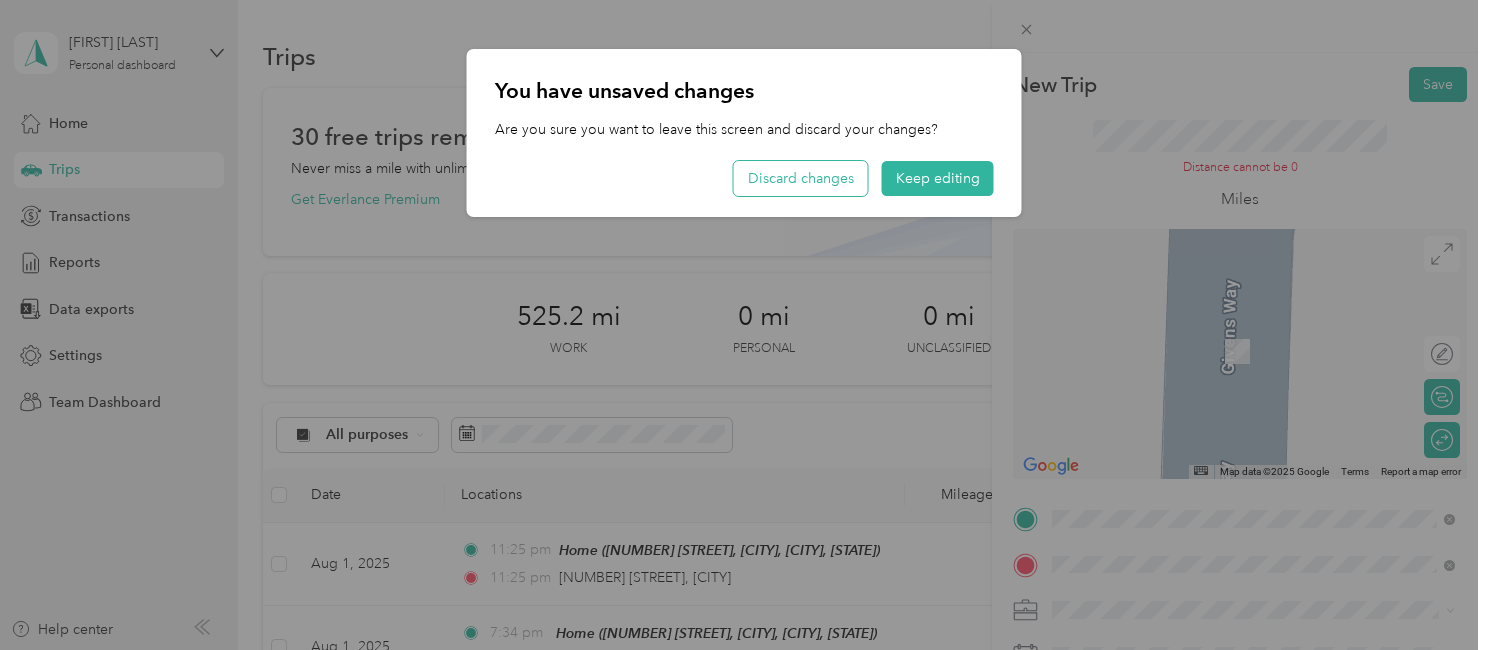 click on "Discard changes" at bounding box center [801, 178] 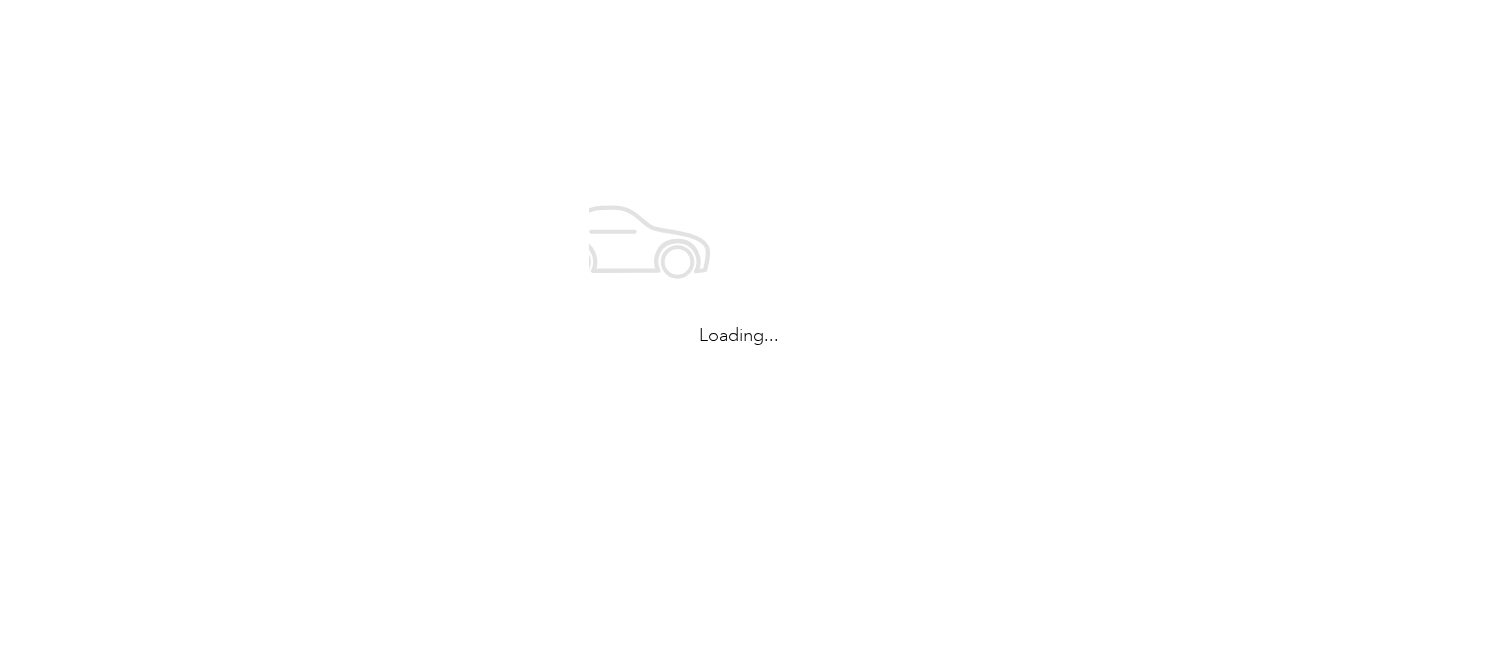 scroll, scrollTop: 0, scrollLeft: 0, axis: both 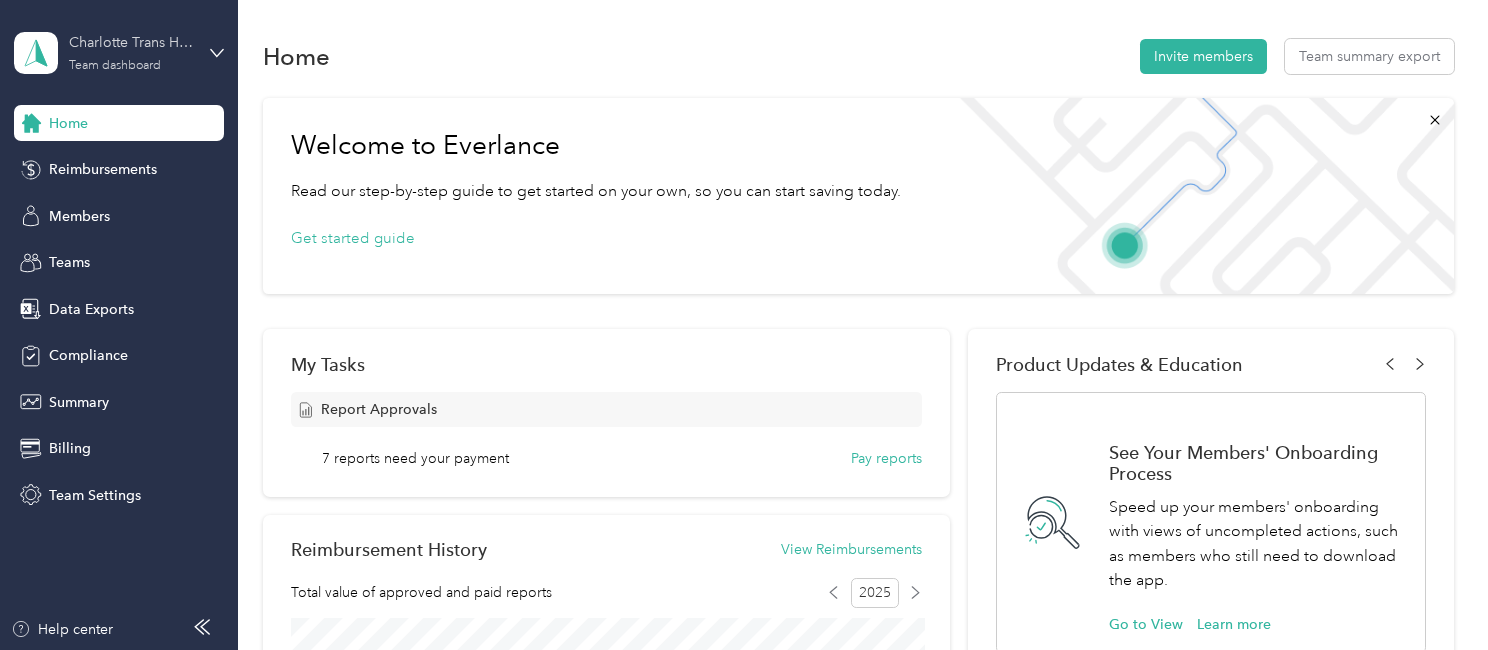 click on "Team dashboard" at bounding box center (115, 66) 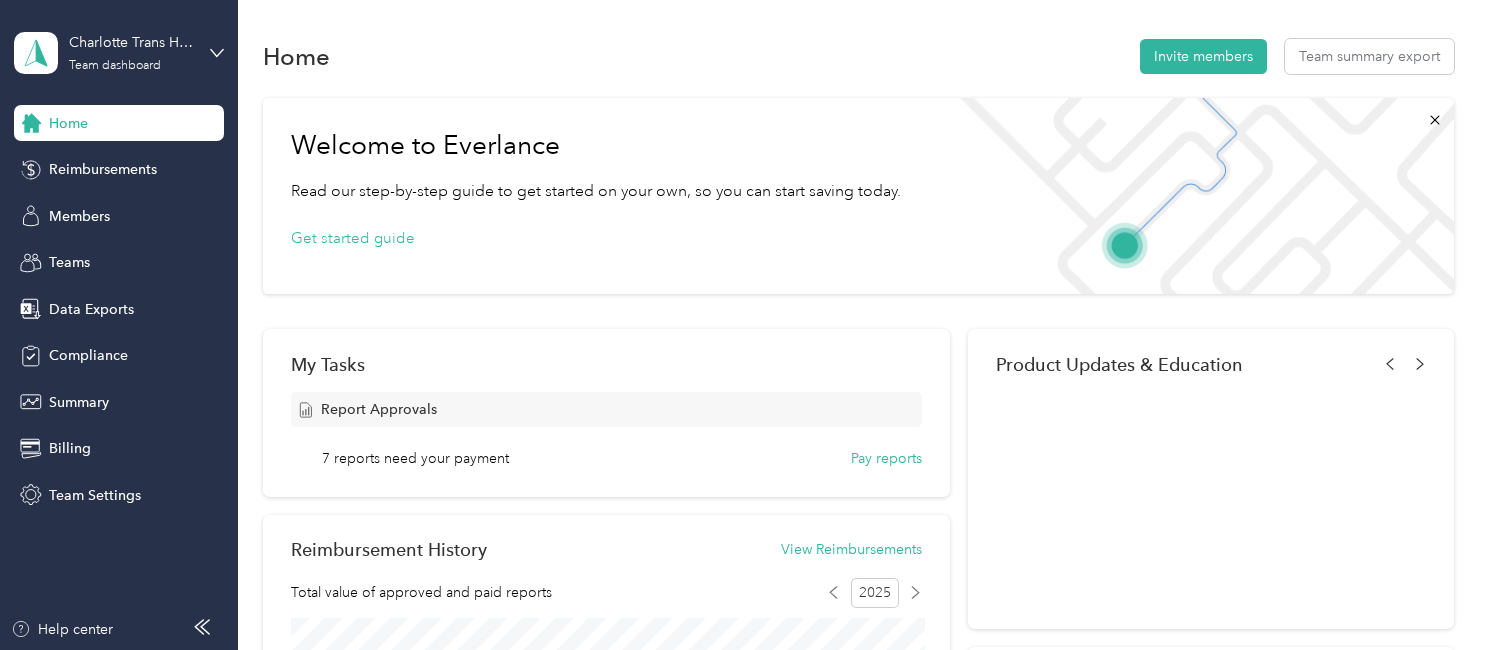 click on "Personal dashboard" at bounding box center (166, 203) 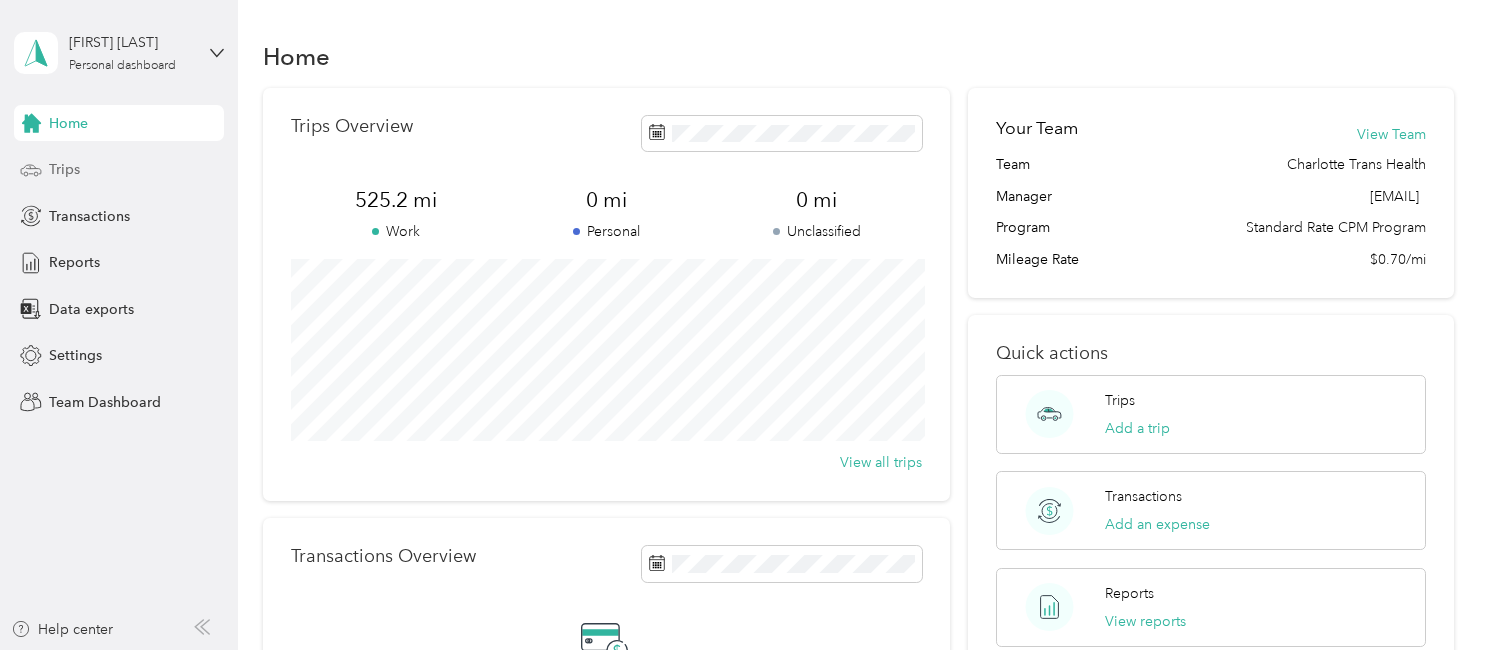 click on "Trips" at bounding box center (119, 170) 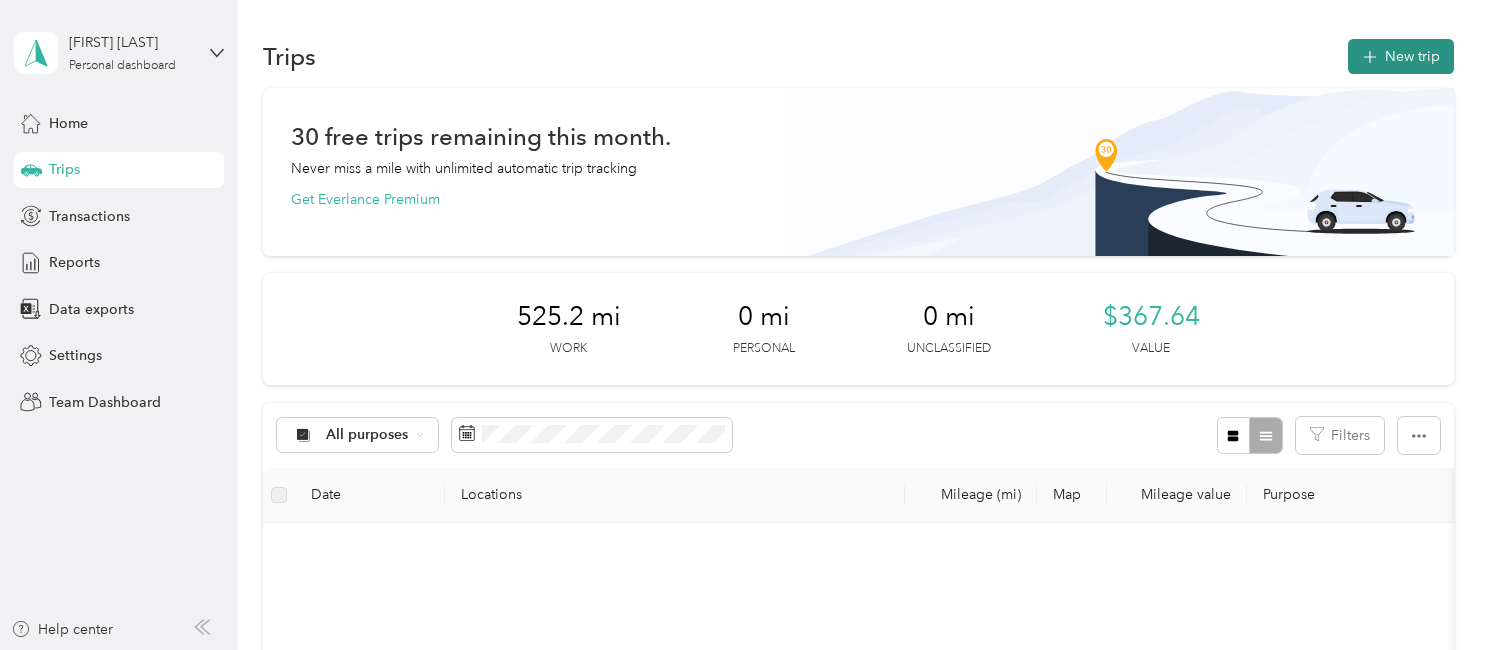click on "New trip" at bounding box center [1401, 56] 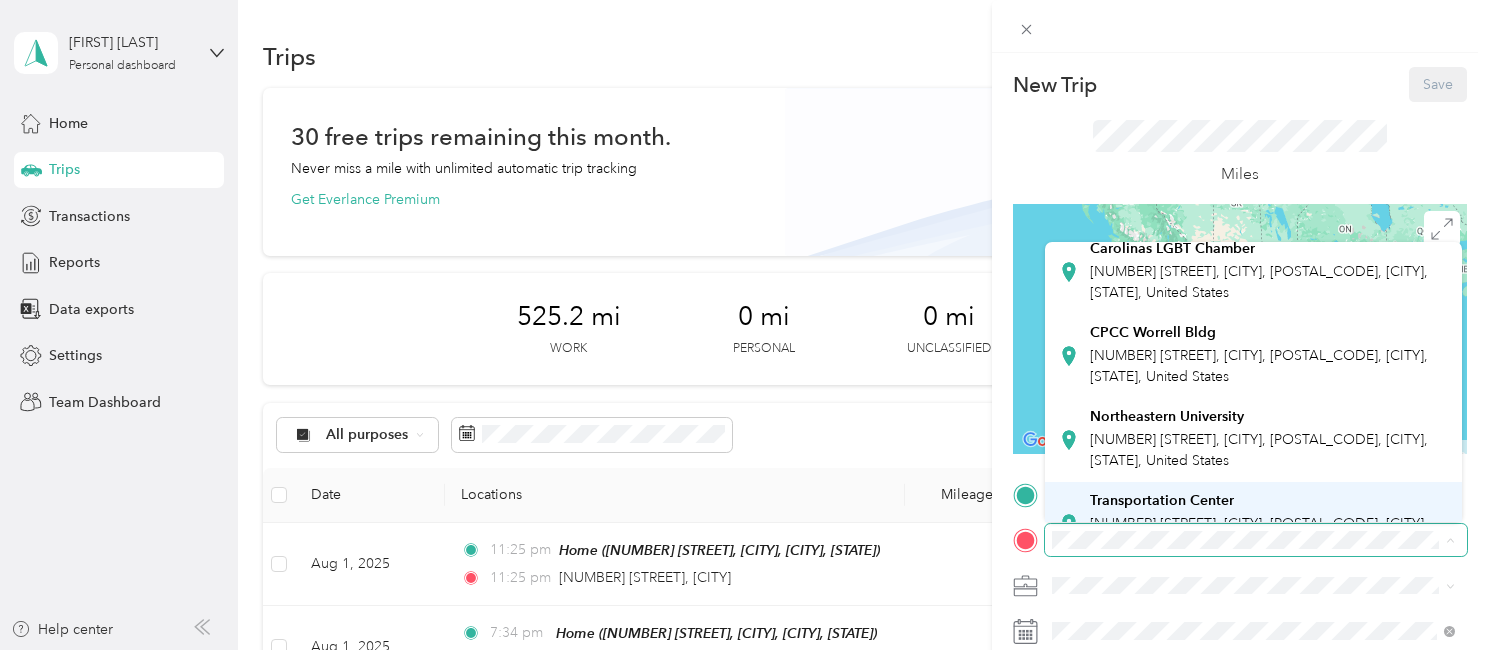 scroll, scrollTop: 226, scrollLeft: 0, axis: vertical 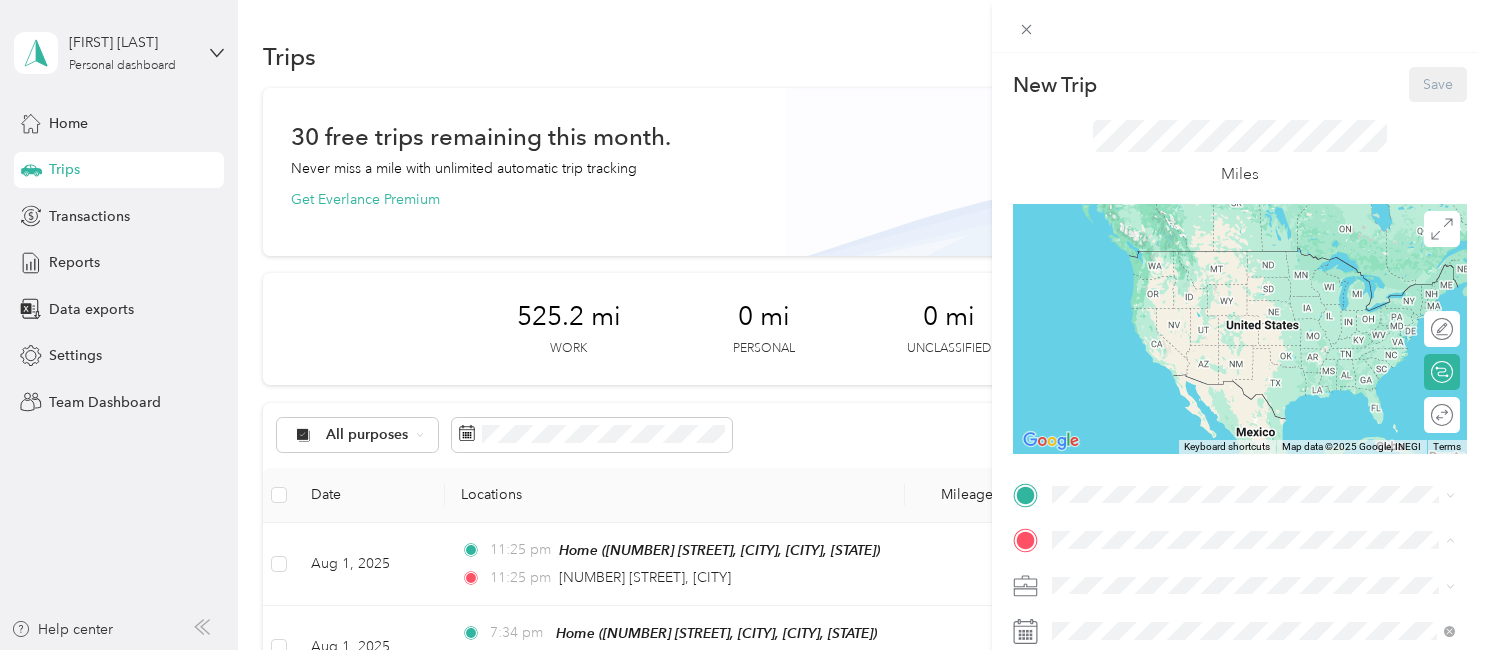 click on "Transportation Center" at bounding box center (1162, 497) 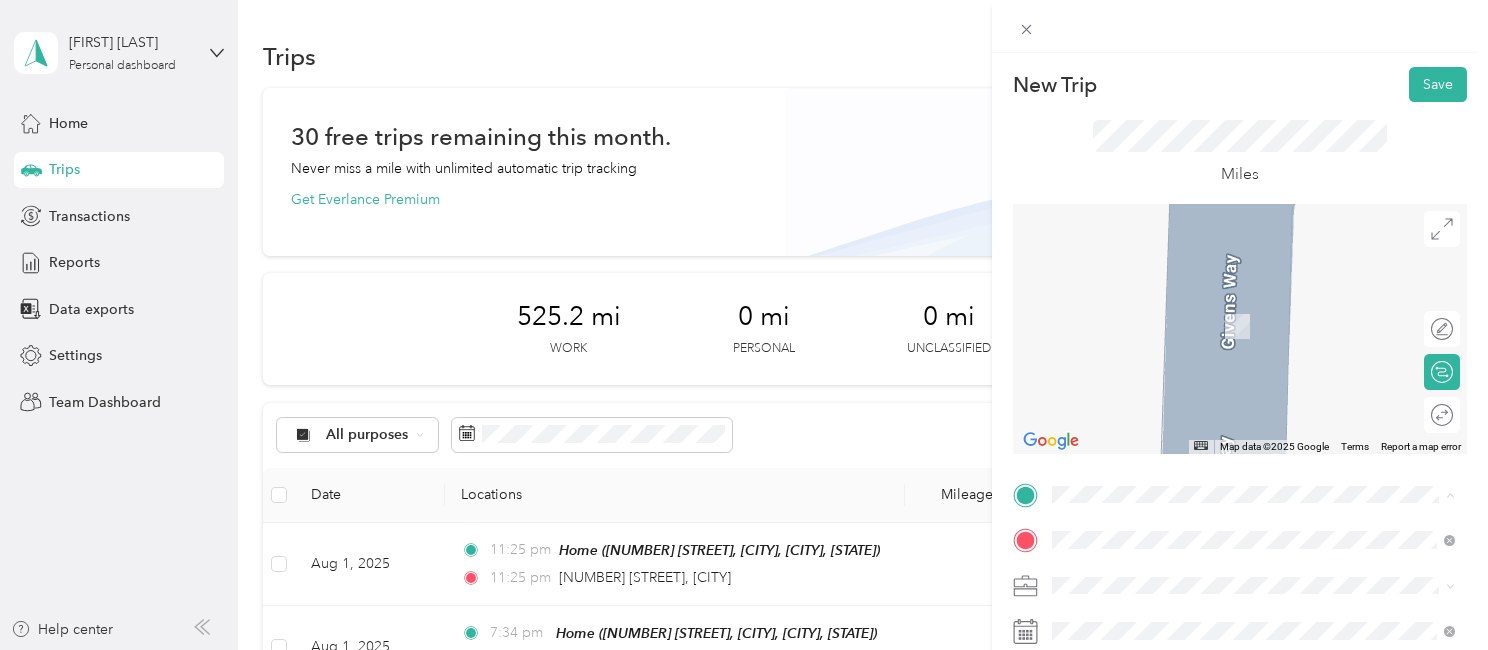 click on "Home [NUMBER] [STREET], [CITY], [POSTAL_CODE], [CITY], [STATE], United States" at bounding box center [1269, 280] 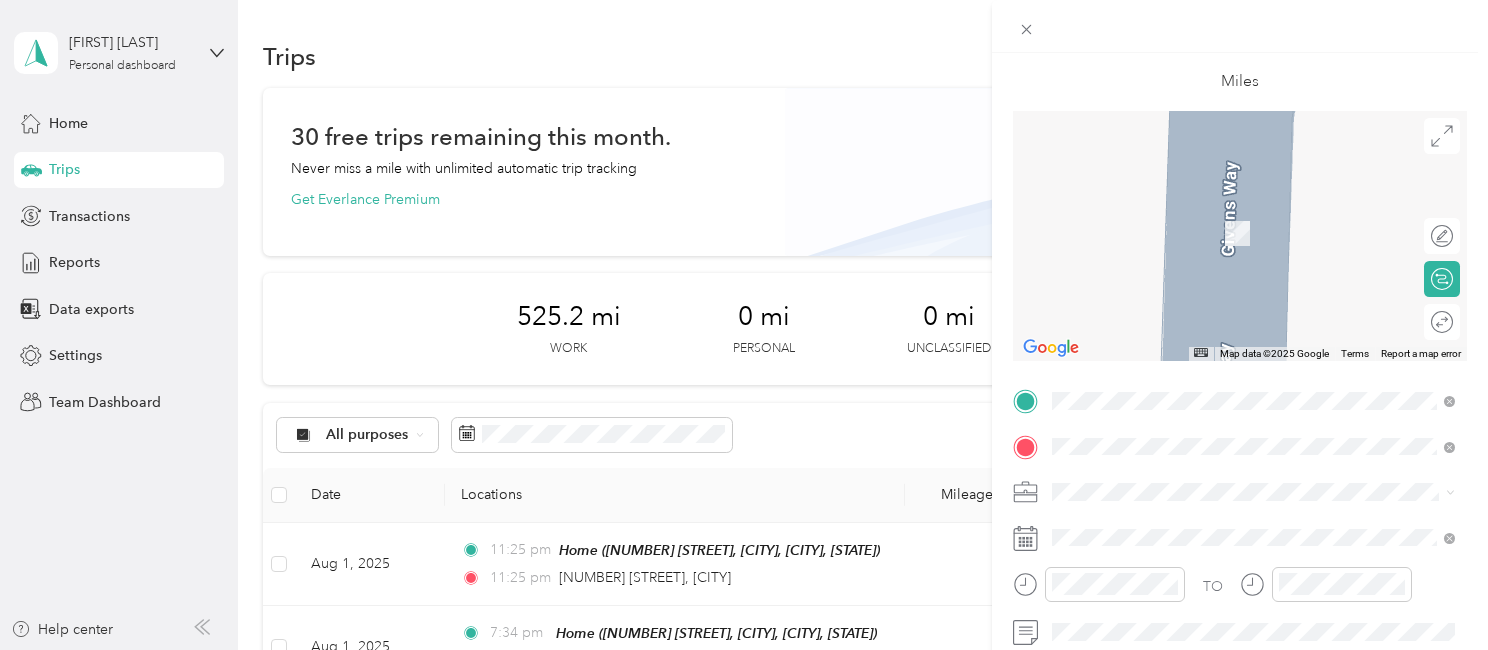 scroll, scrollTop: 414, scrollLeft: 0, axis: vertical 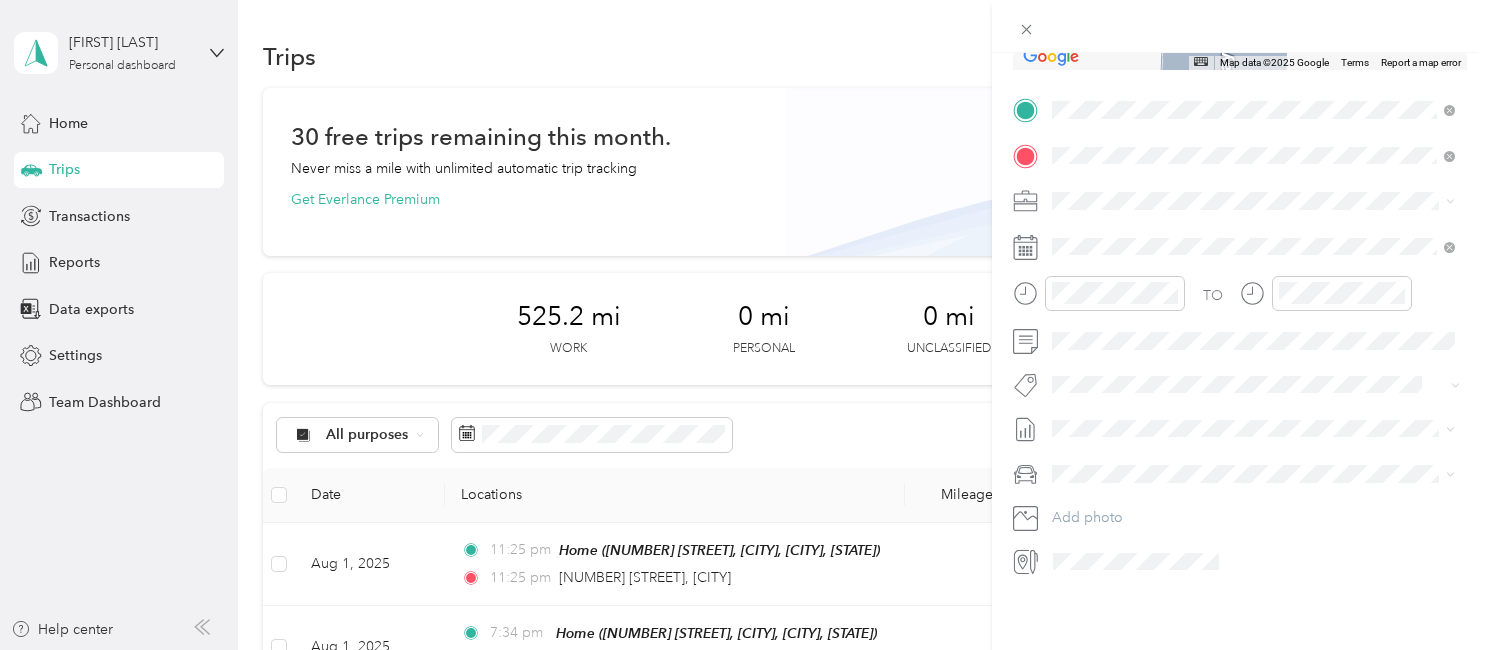 click on "New Trip Save This trip cannot be edited because it is either under review, approved, or paid. Contact your Team Manager to edit it. Distance cannot be 0 Miles ← Move left → Move right ↑ Move up ↓ Move down + Zoom in - Zoom out Home Jump left by 75% End Jump right by 75% Page Up Jump up by 75% Page Down Jump down by 75% Map Data Map data ©2025 Google Map data ©2025 Google 2 m  Click to toggle between metric and imperial units Terms Report a map error Edit route Calculate route Round trip TO Add photo" at bounding box center [744, 325] 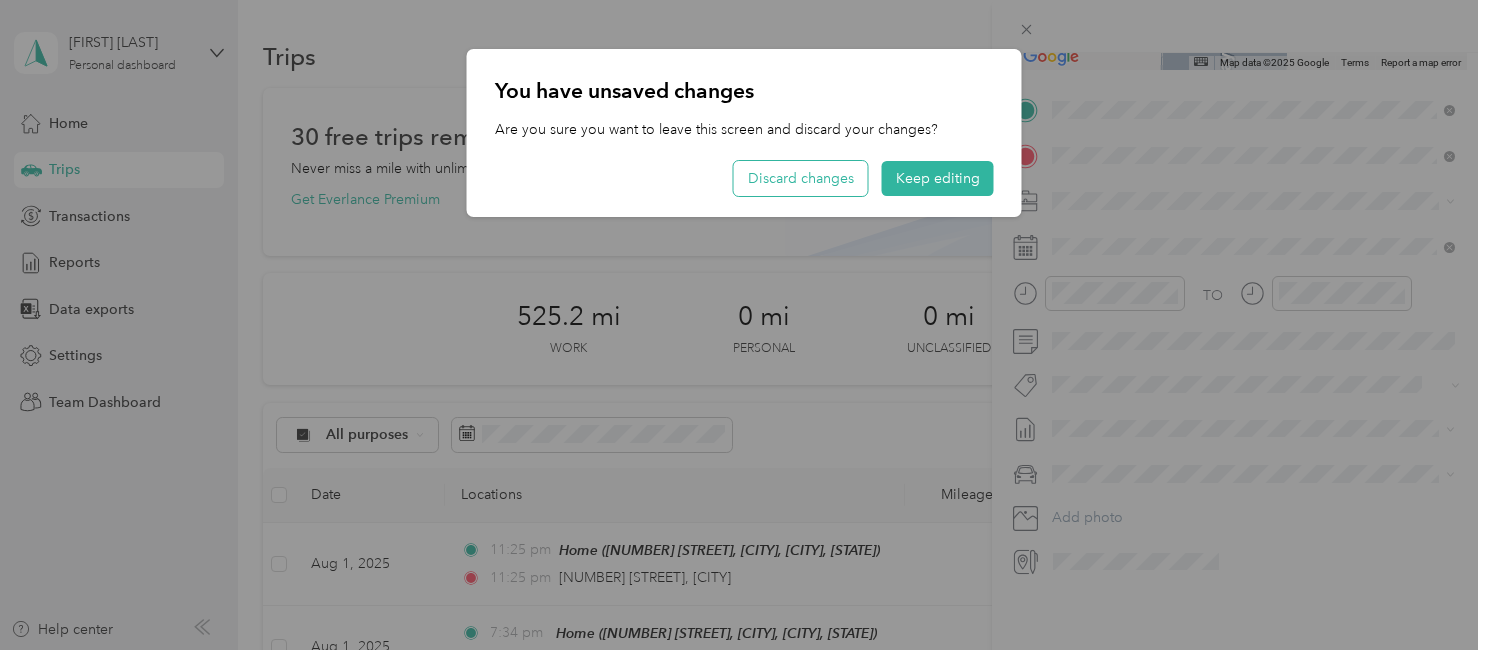 click on "Discard changes" at bounding box center (801, 178) 